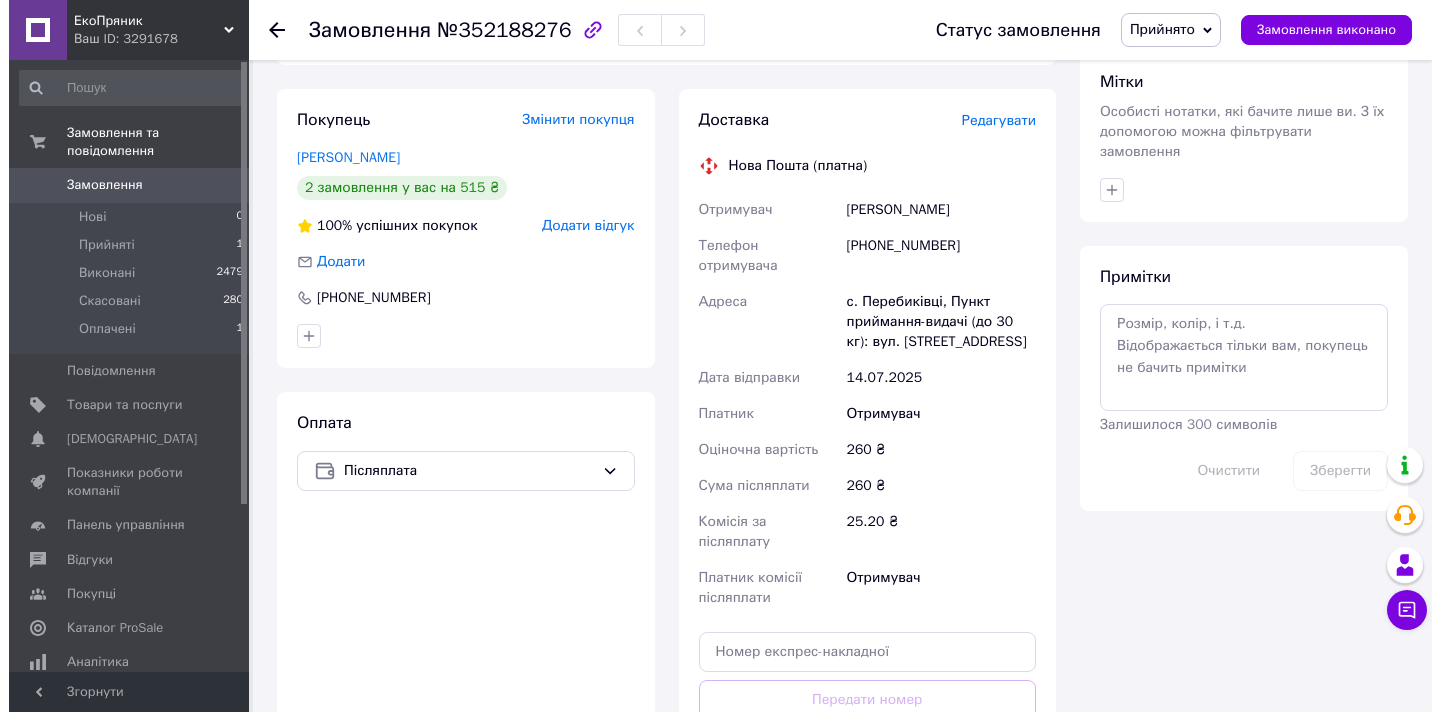 scroll, scrollTop: 900, scrollLeft: 0, axis: vertical 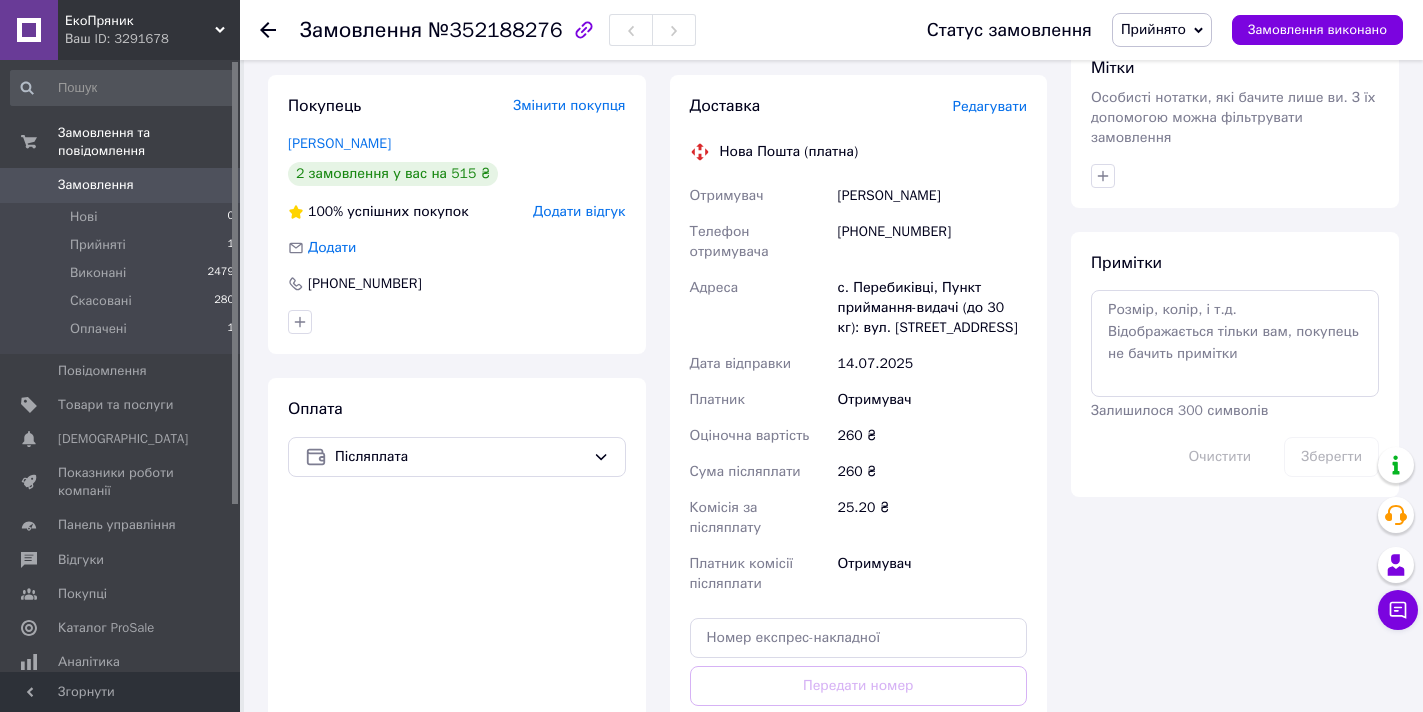 click on "Редагувати" at bounding box center [990, 106] 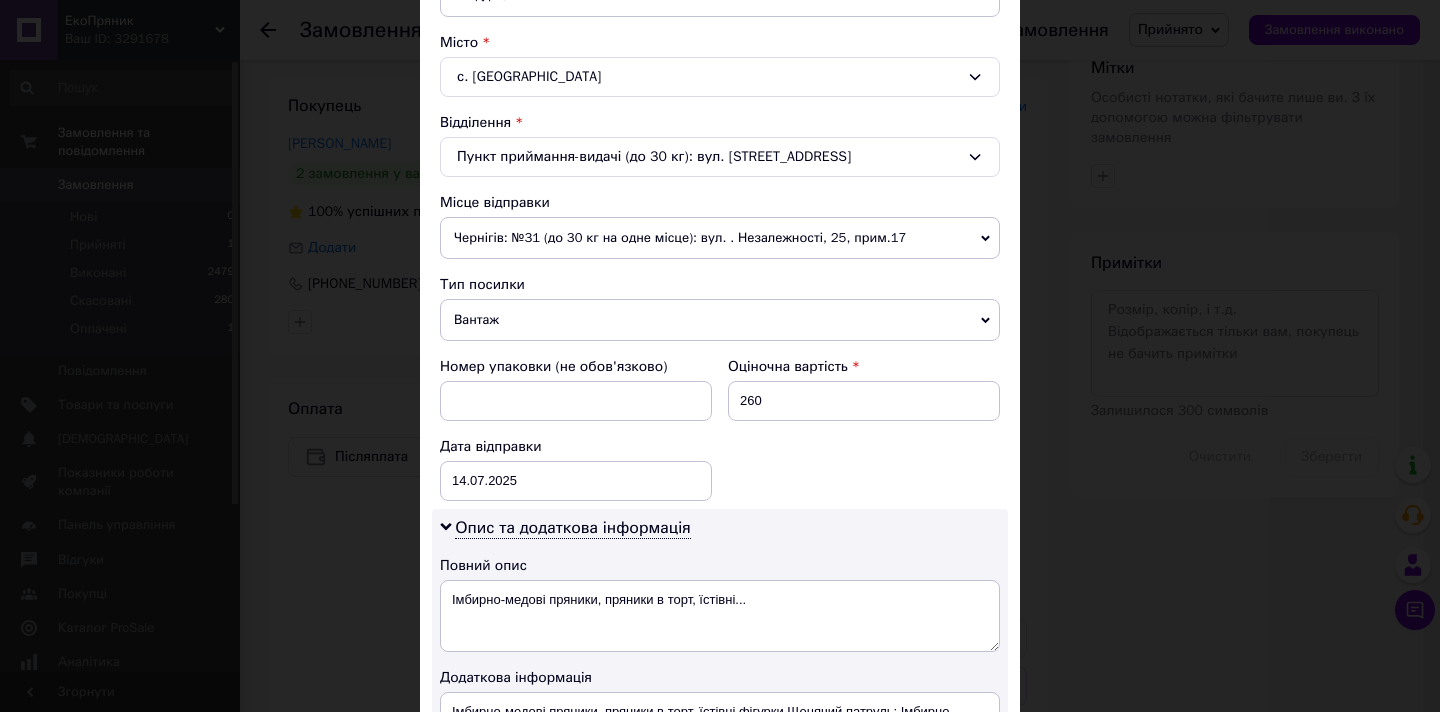 scroll, scrollTop: 600, scrollLeft: 0, axis: vertical 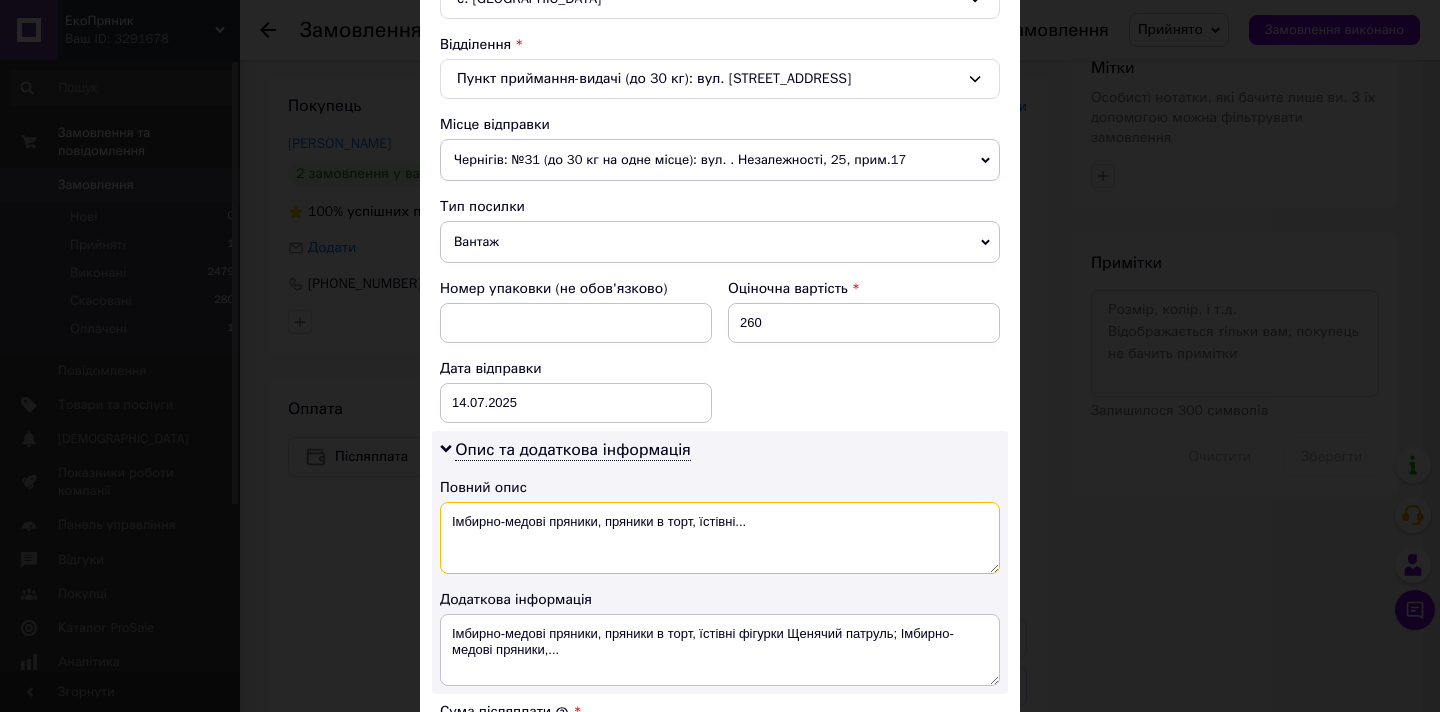 click on "Імбирно-медові пряники, пряники в торт, їстівні..." at bounding box center (720, 538) 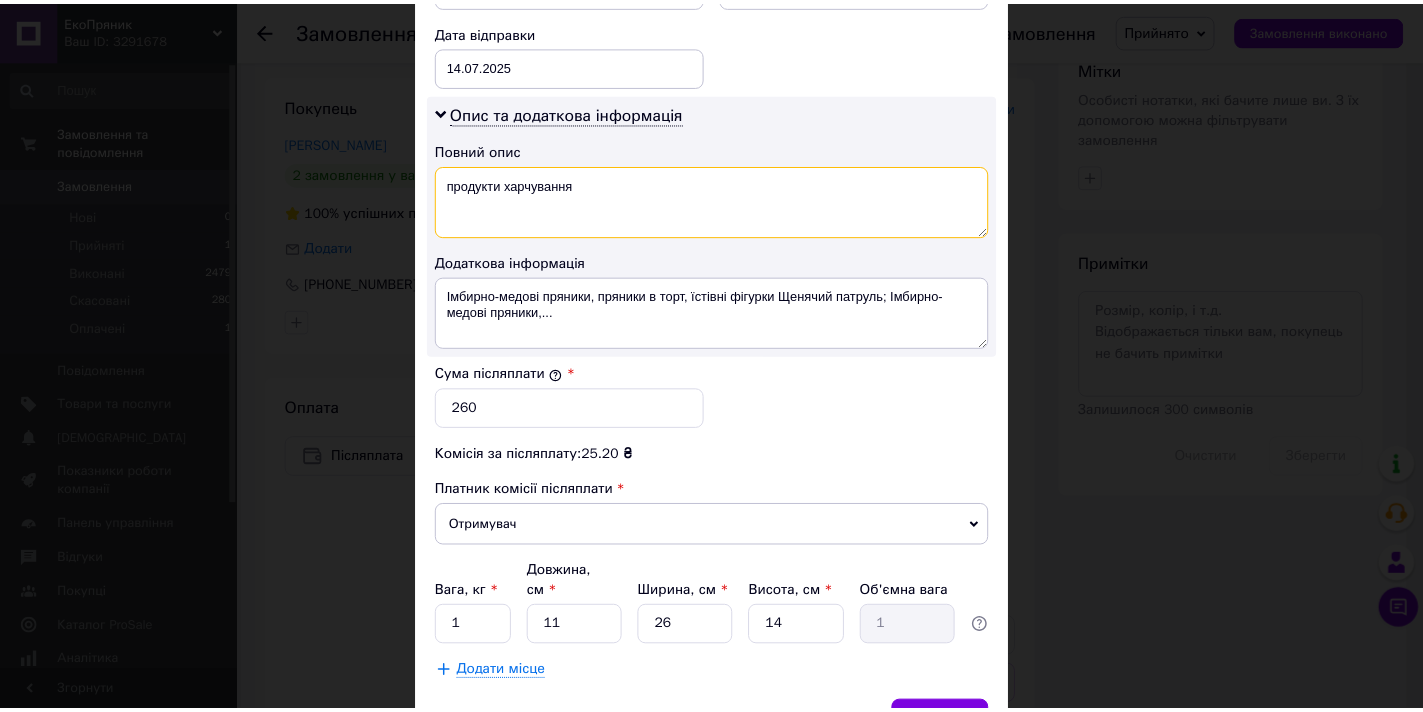 scroll, scrollTop: 1000, scrollLeft: 0, axis: vertical 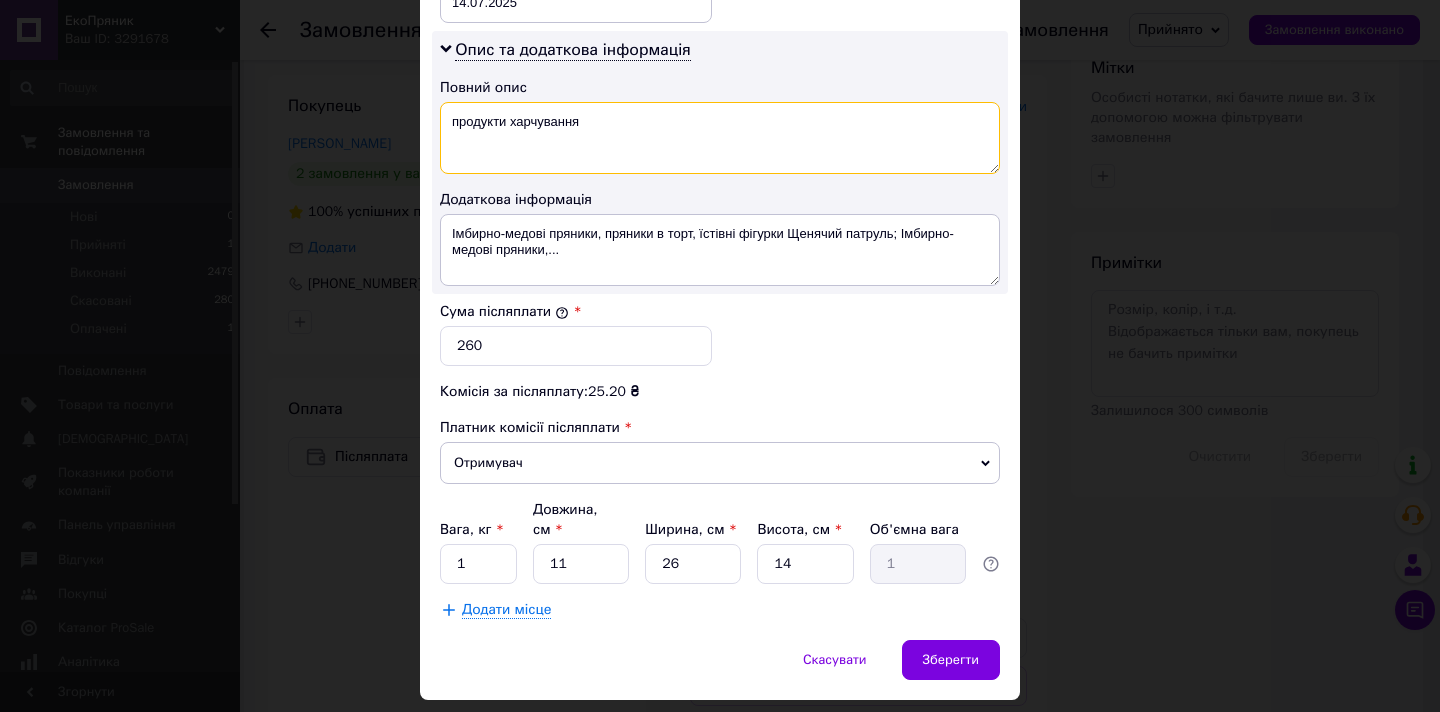 type on "продукти харчування" 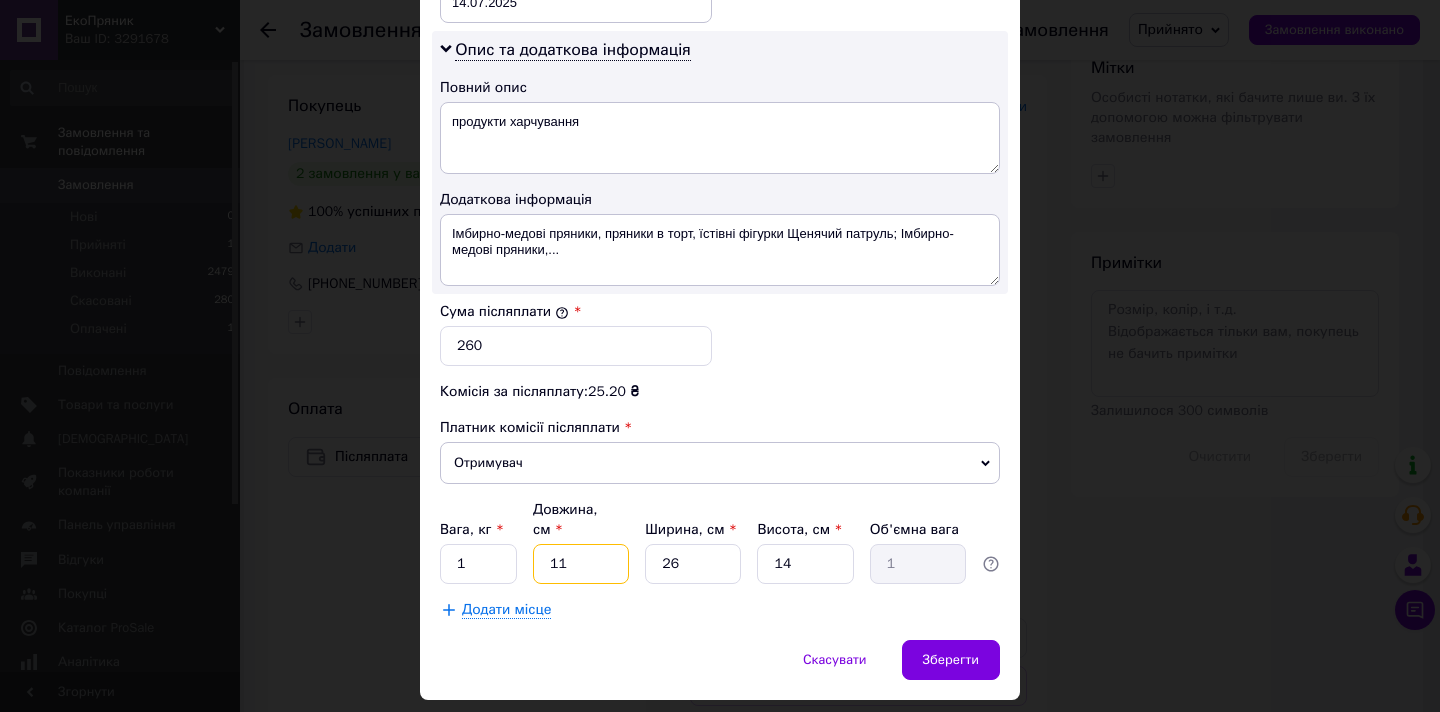 drag, startPoint x: 543, startPoint y: 542, endPoint x: 572, endPoint y: 538, distance: 29.274563 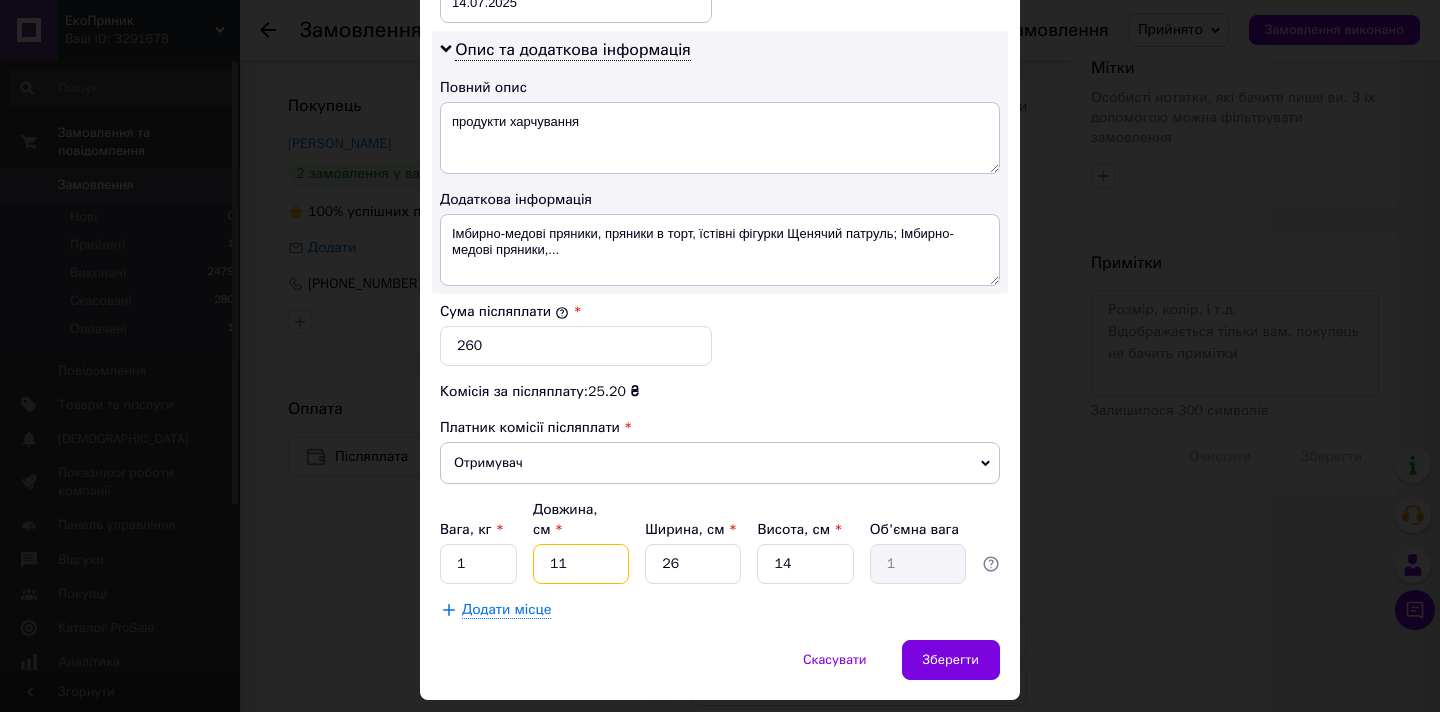 type on "3" 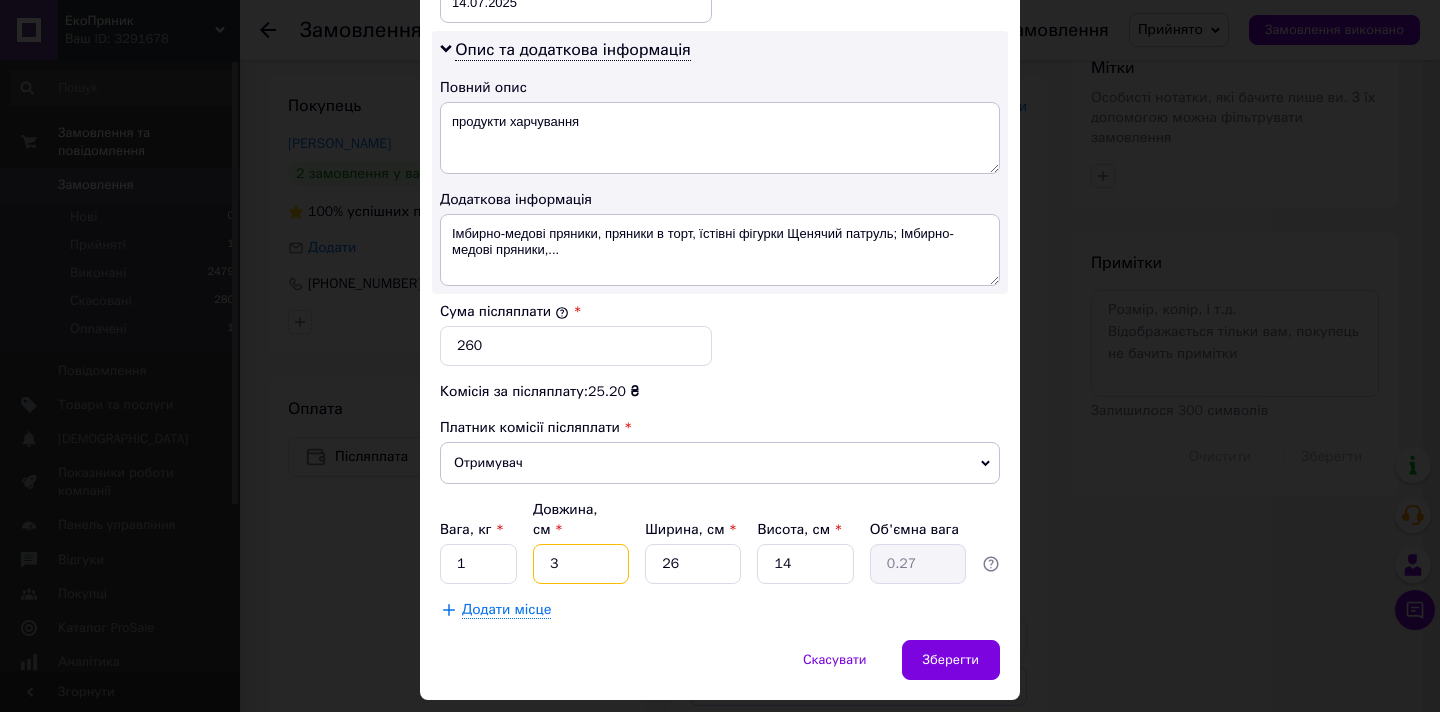 type on "34" 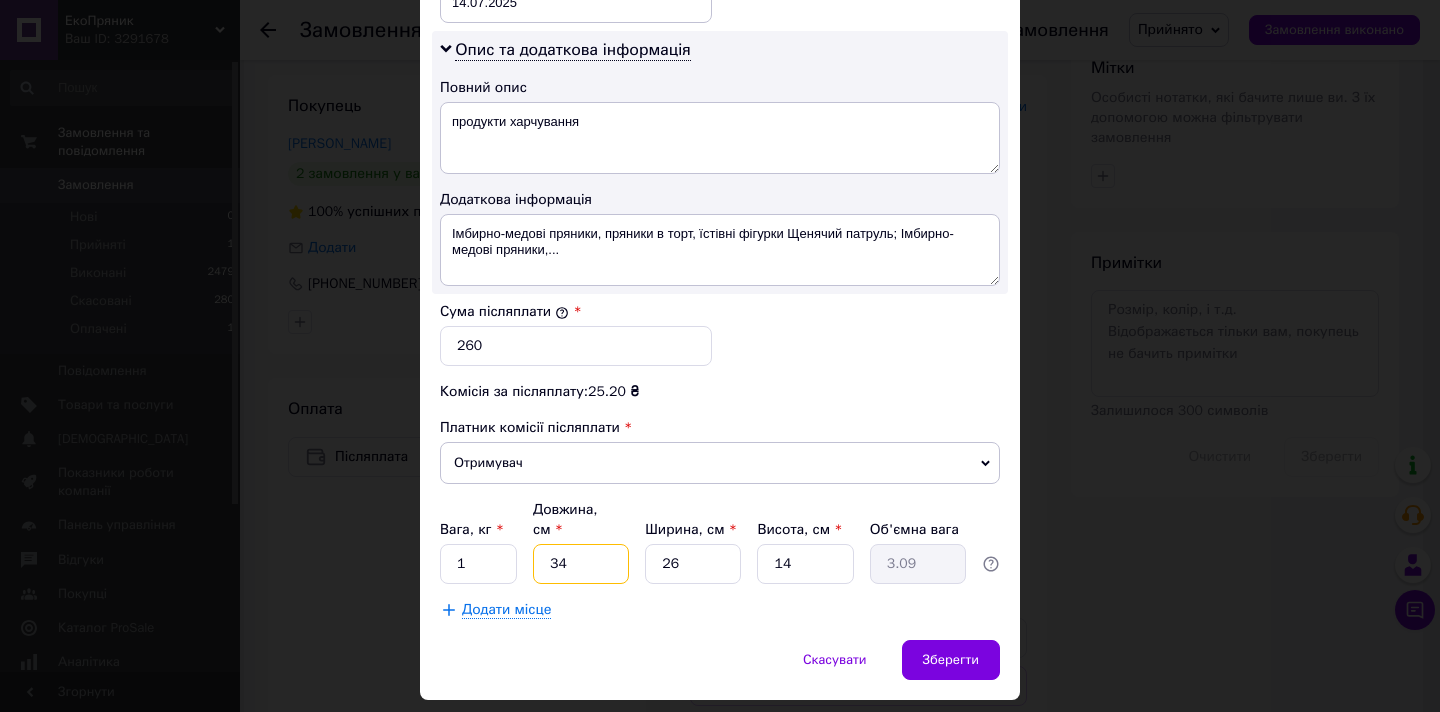 type on "34" 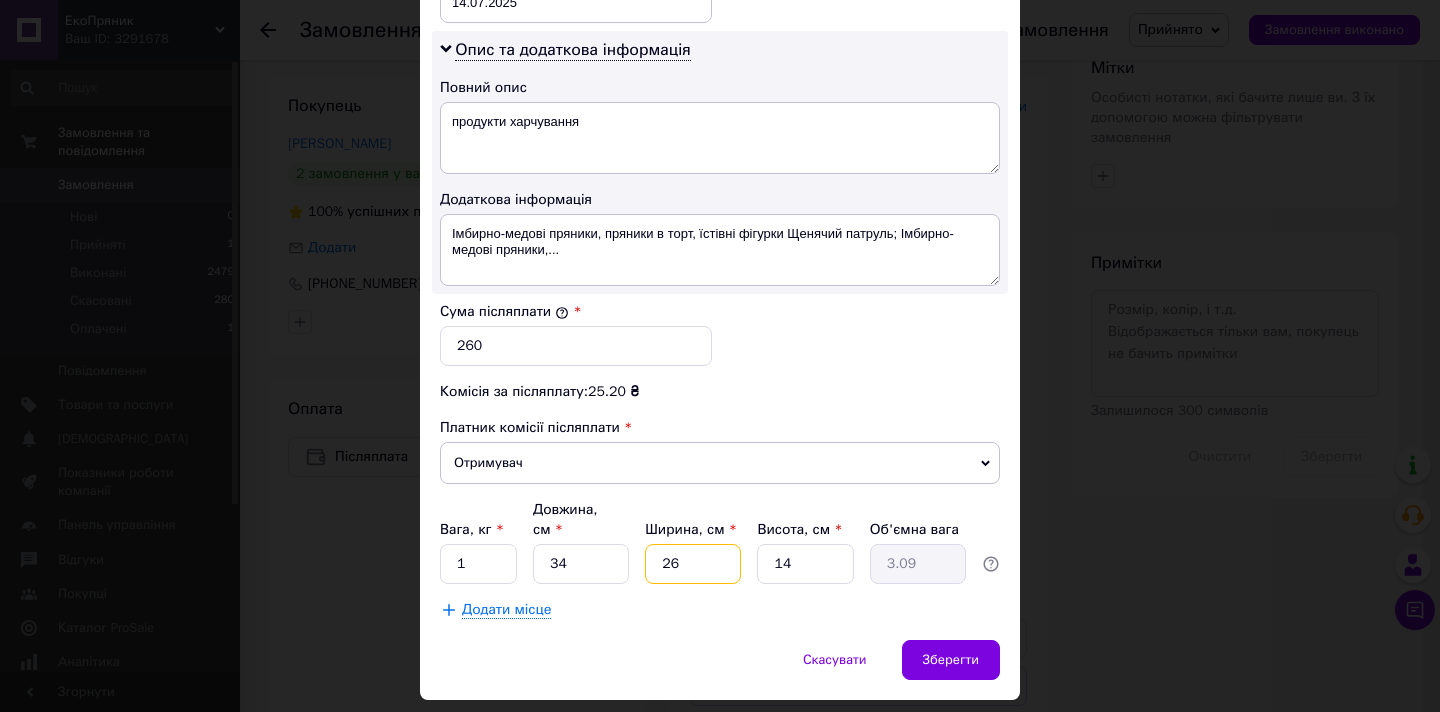 type on "2" 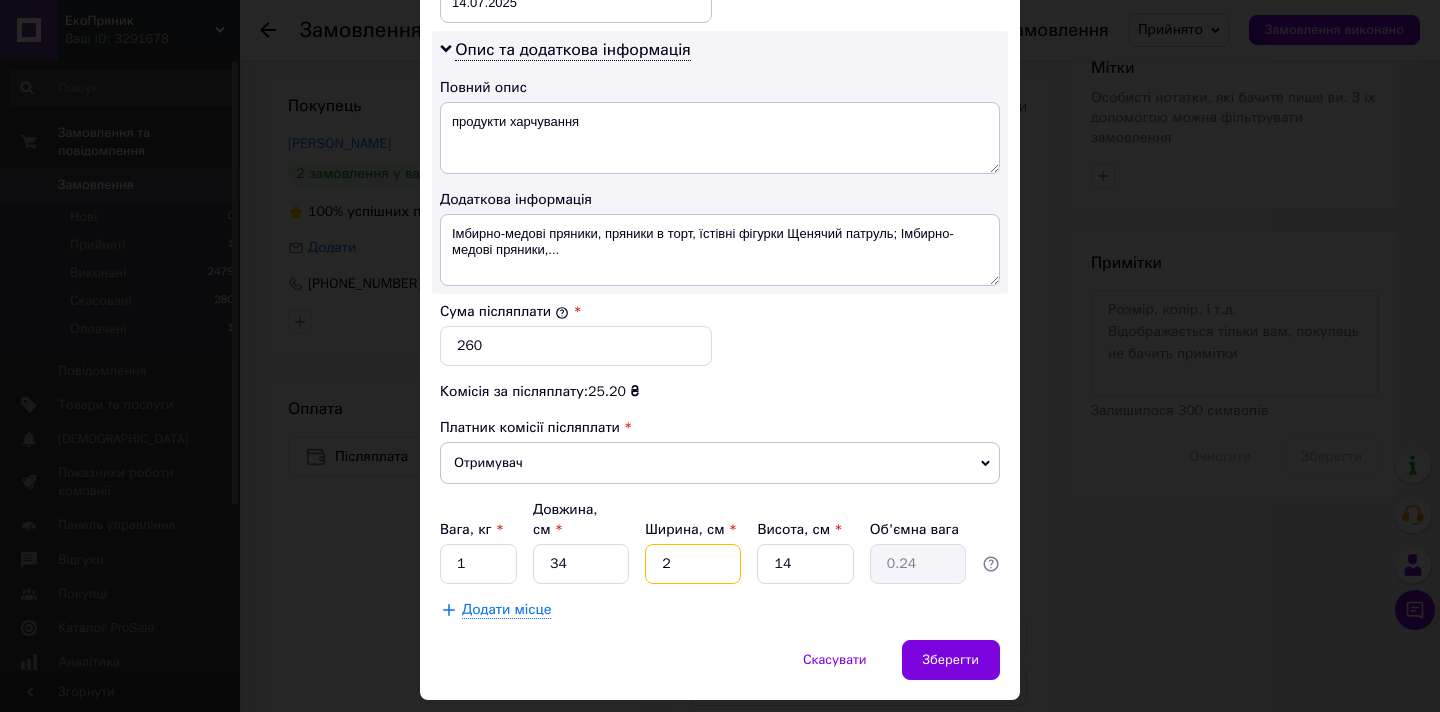 type on "24" 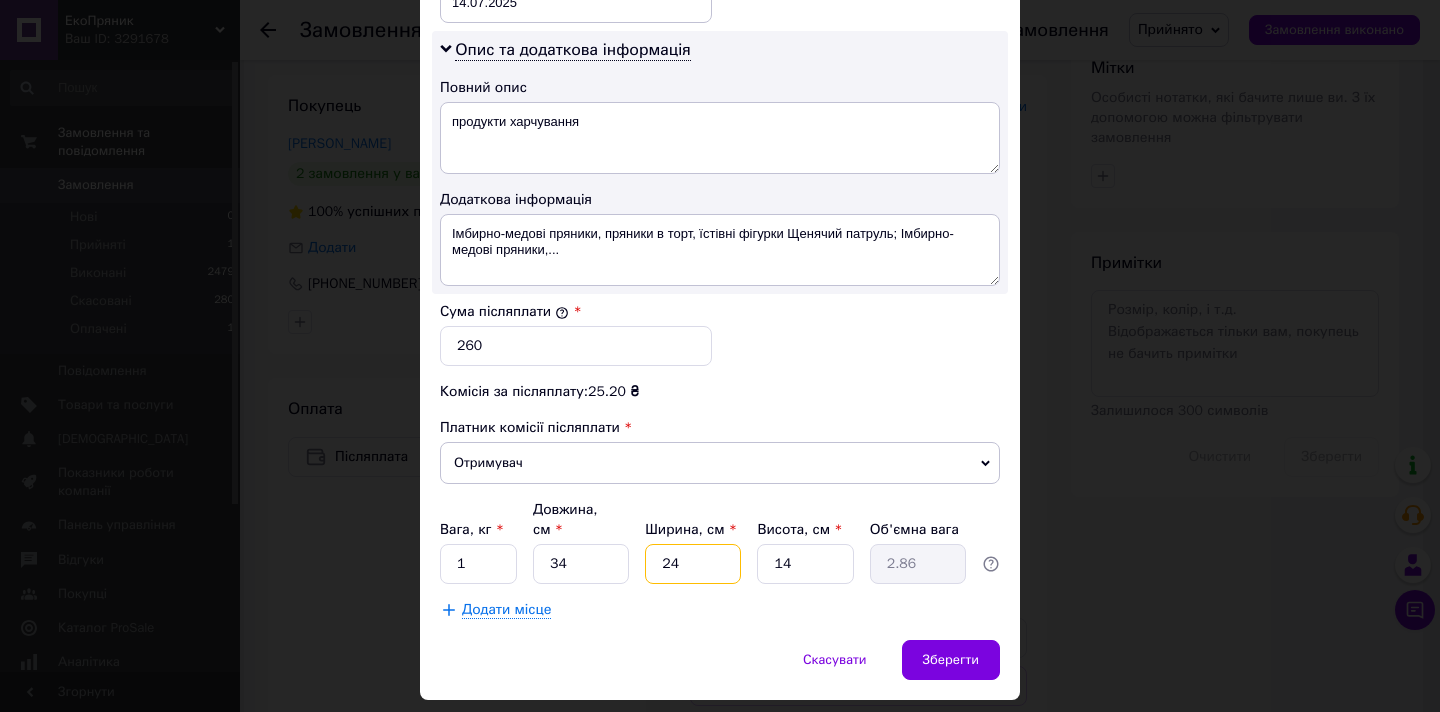 type on "24" 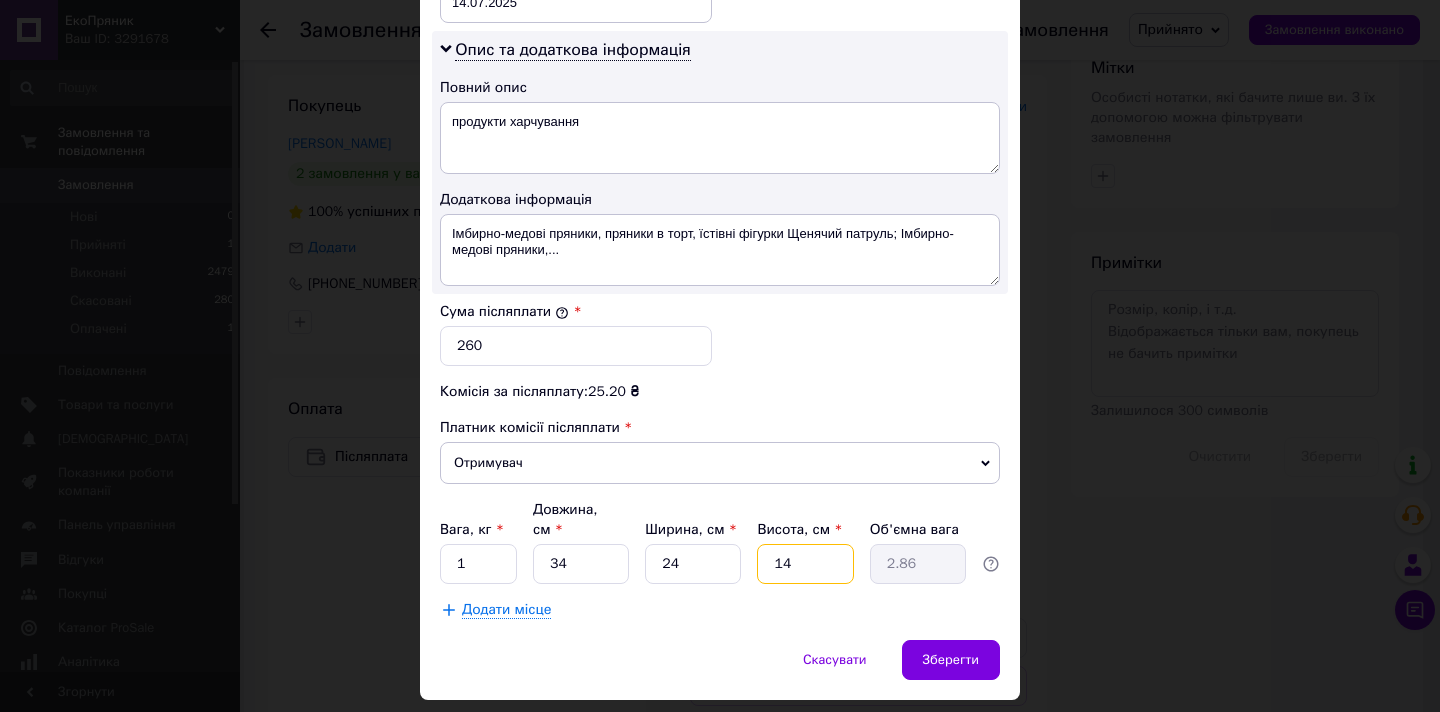 type on "5" 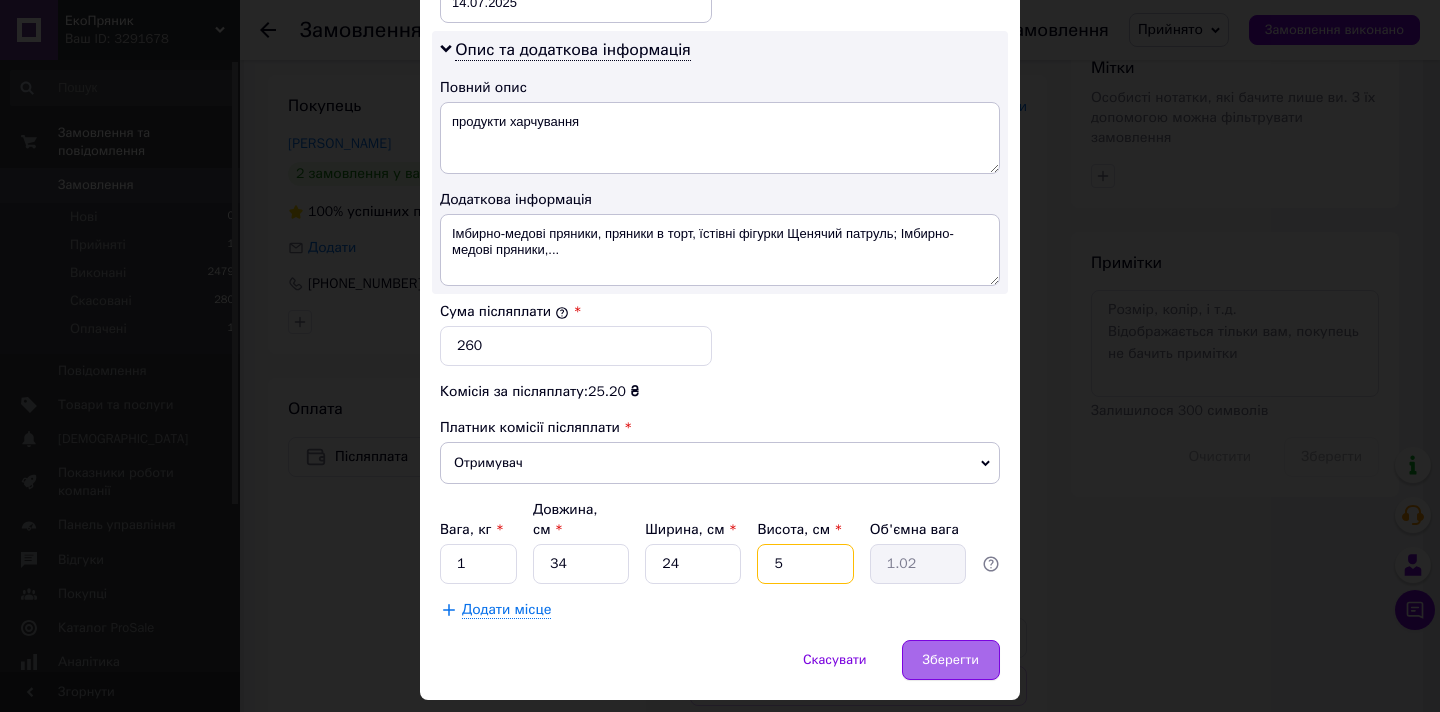 type on "5" 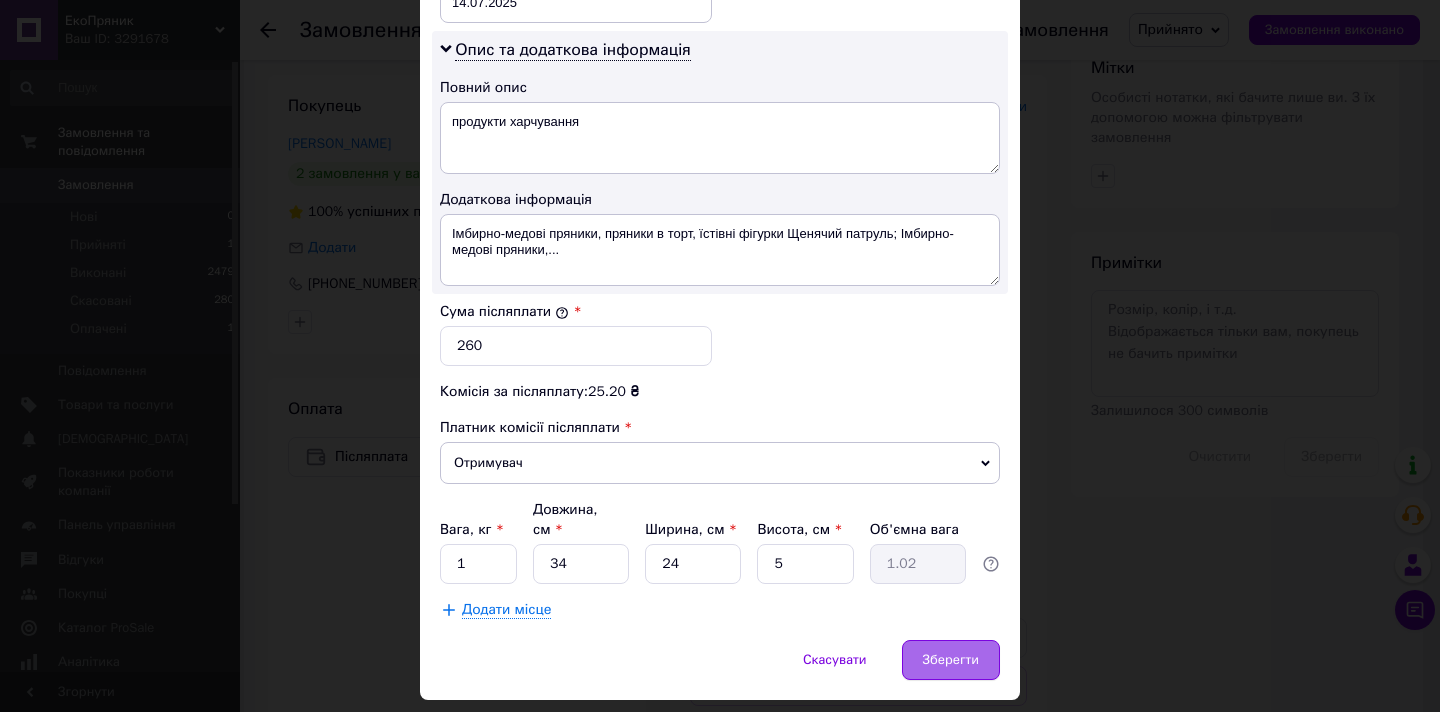 click on "Зберегти" at bounding box center (951, 660) 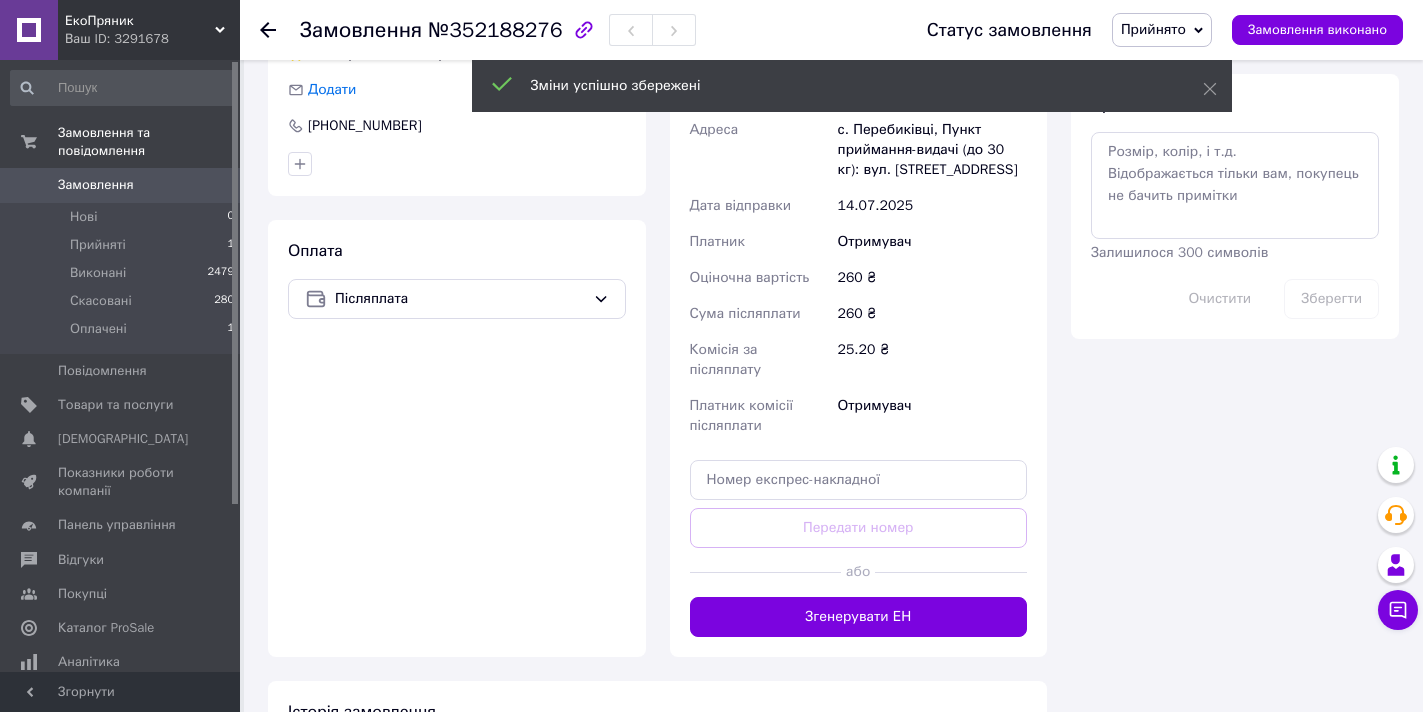 scroll, scrollTop: 1100, scrollLeft: 0, axis: vertical 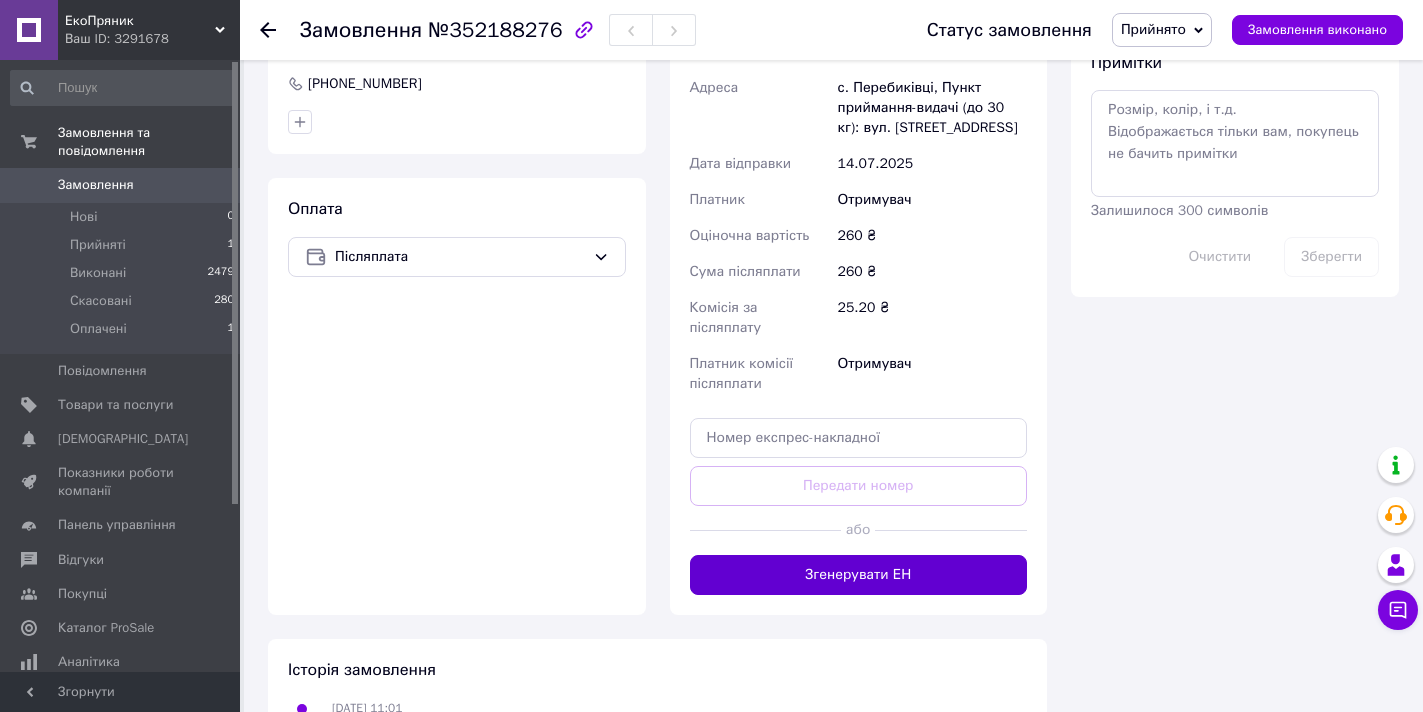 click on "Згенерувати ЕН" at bounding box center (859, 575) 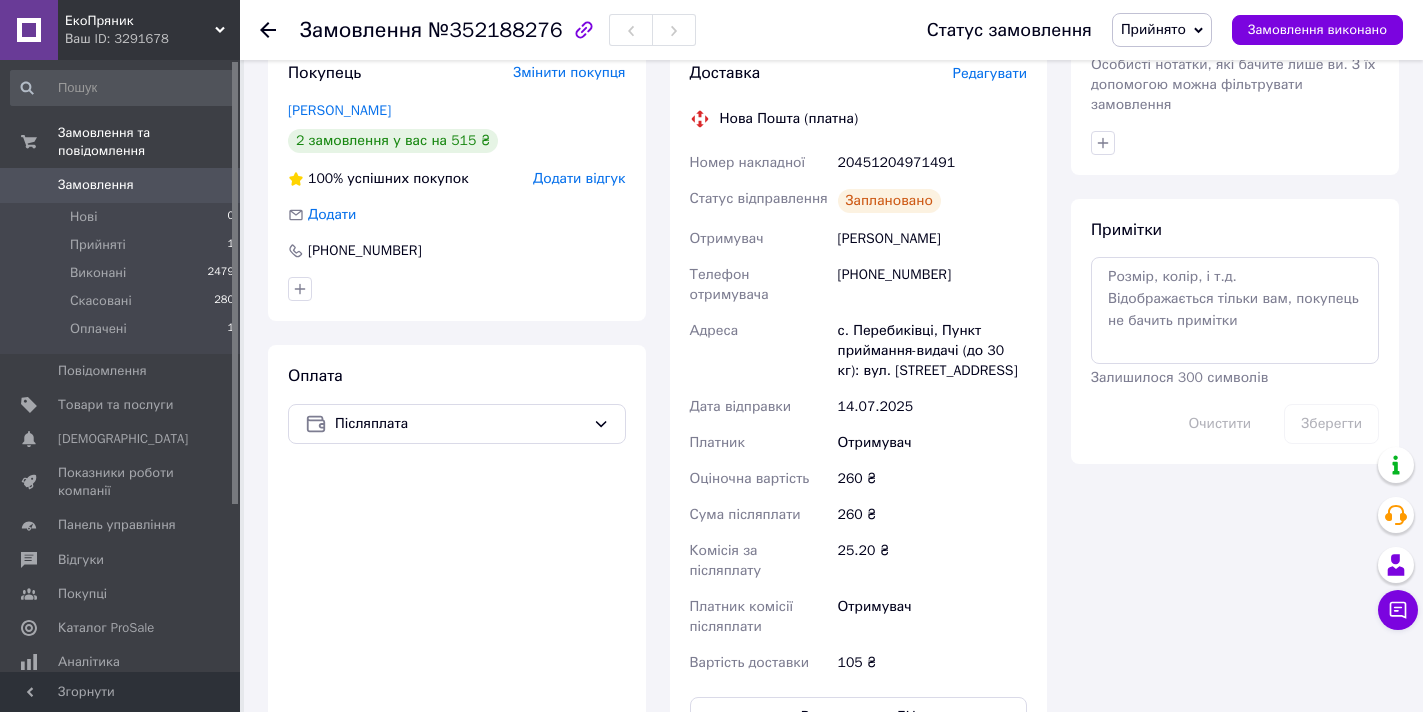 scroll, scrollTop: 900, scrollLeft: 0, axis: vertical 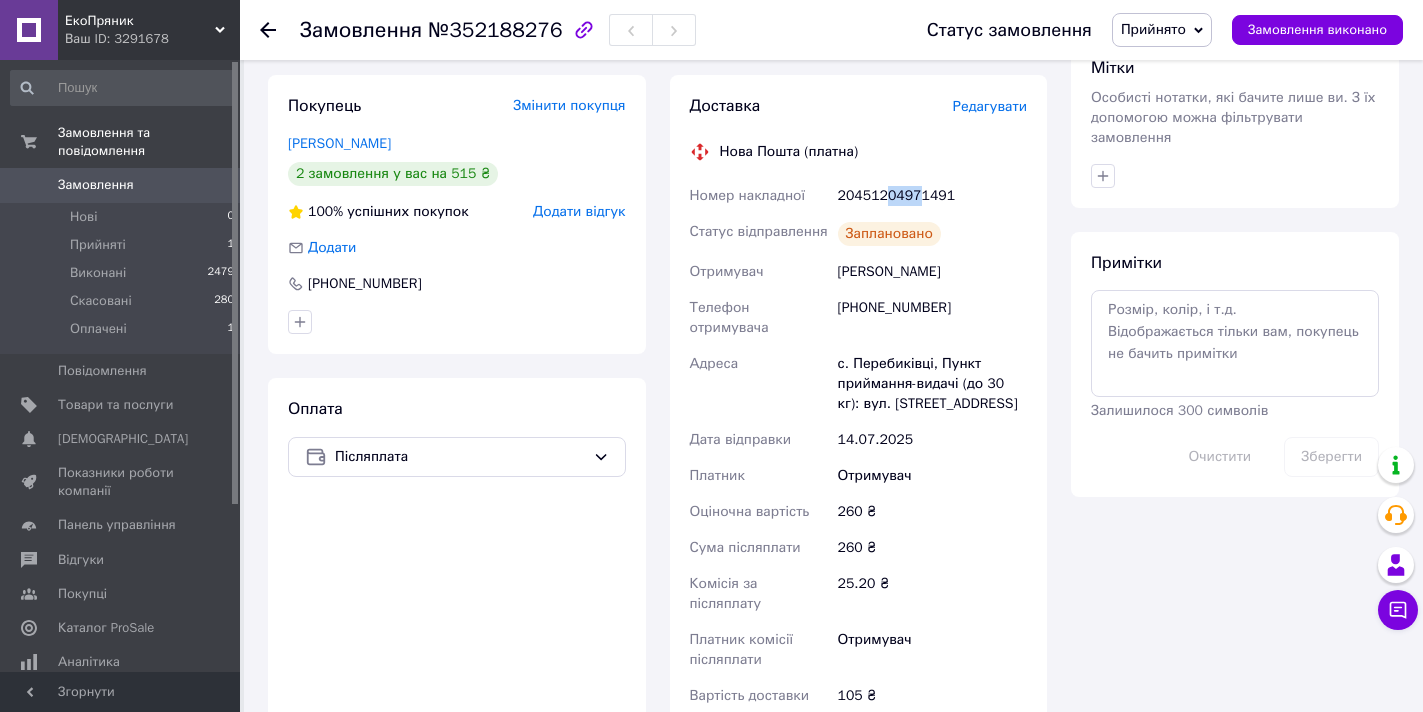 drag, startPoint x: 882, startPoint y: 197, endPoint x: 914, endPoint y: 200, distance: 32.140316 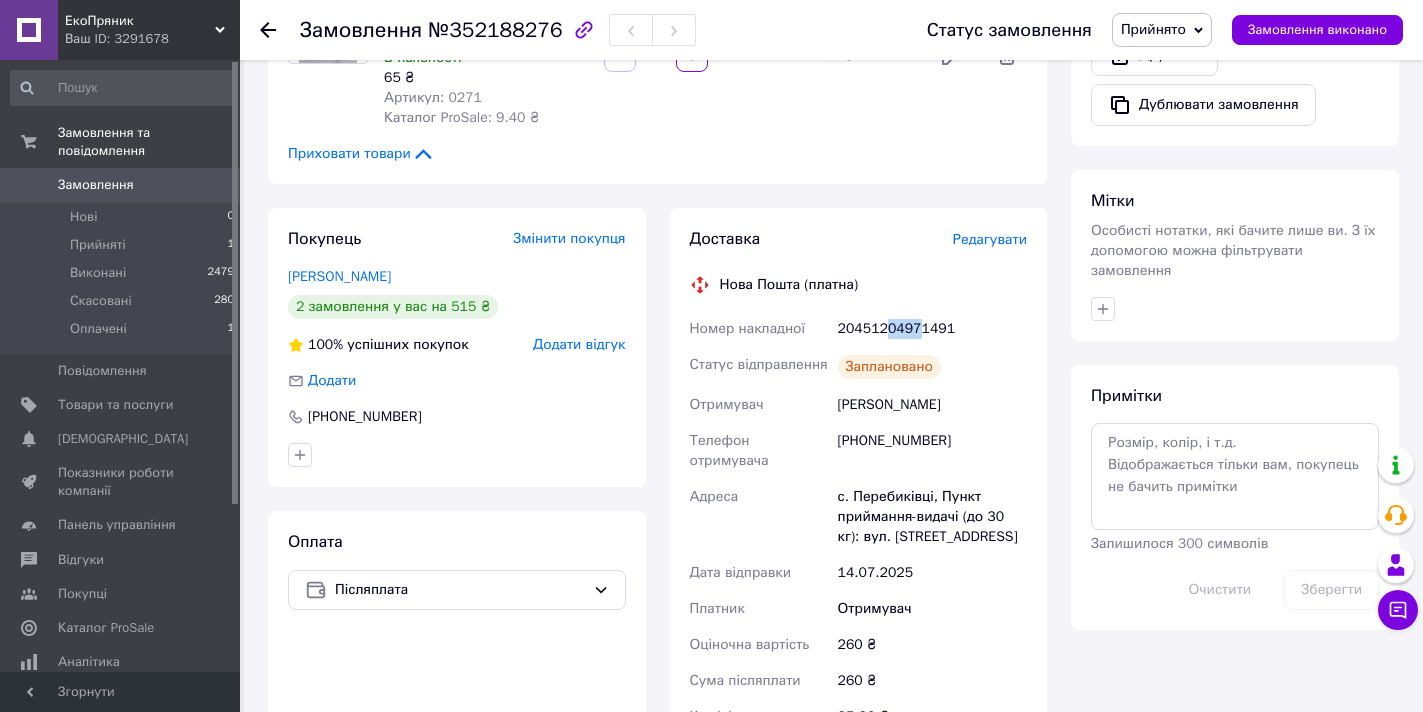 scroll, scrollTop: 717, scrollLeft: 0, axis: vertical 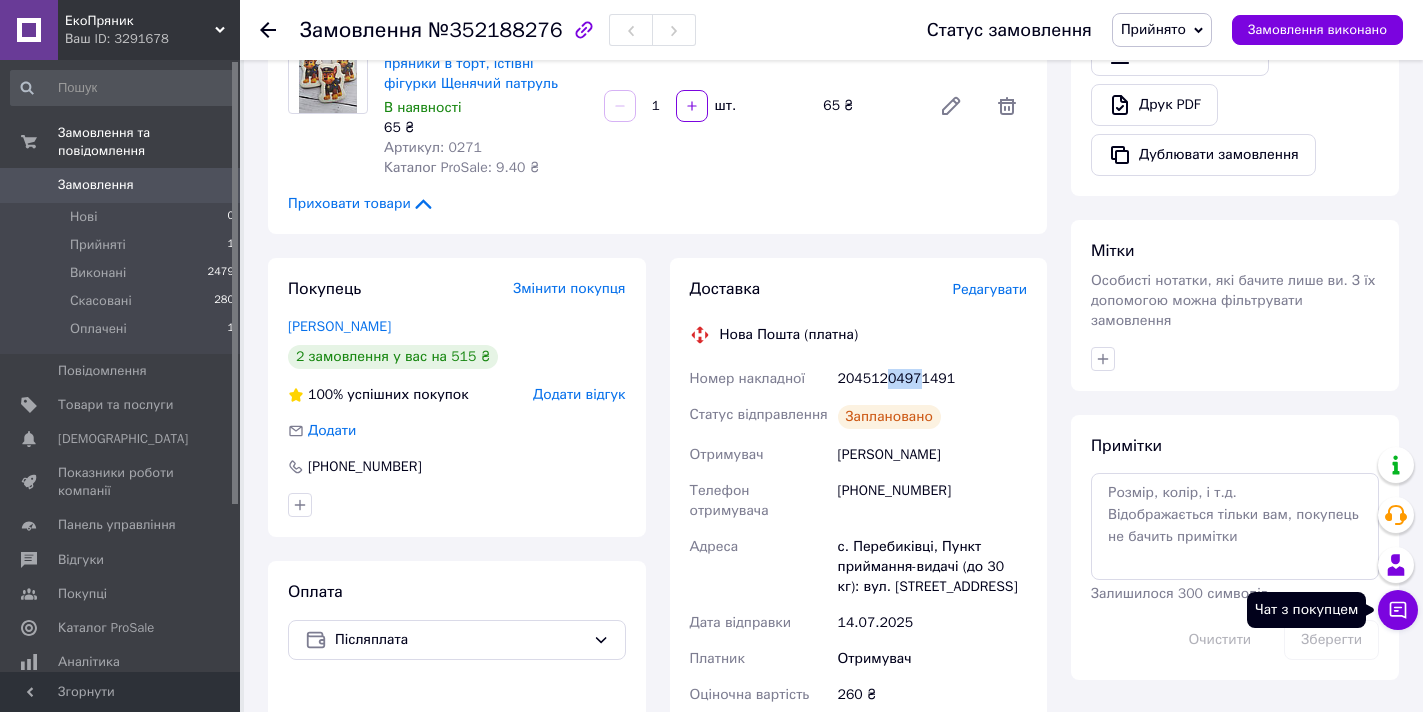 click on "Чат з покупцем" at bounding box center [1398, 610] 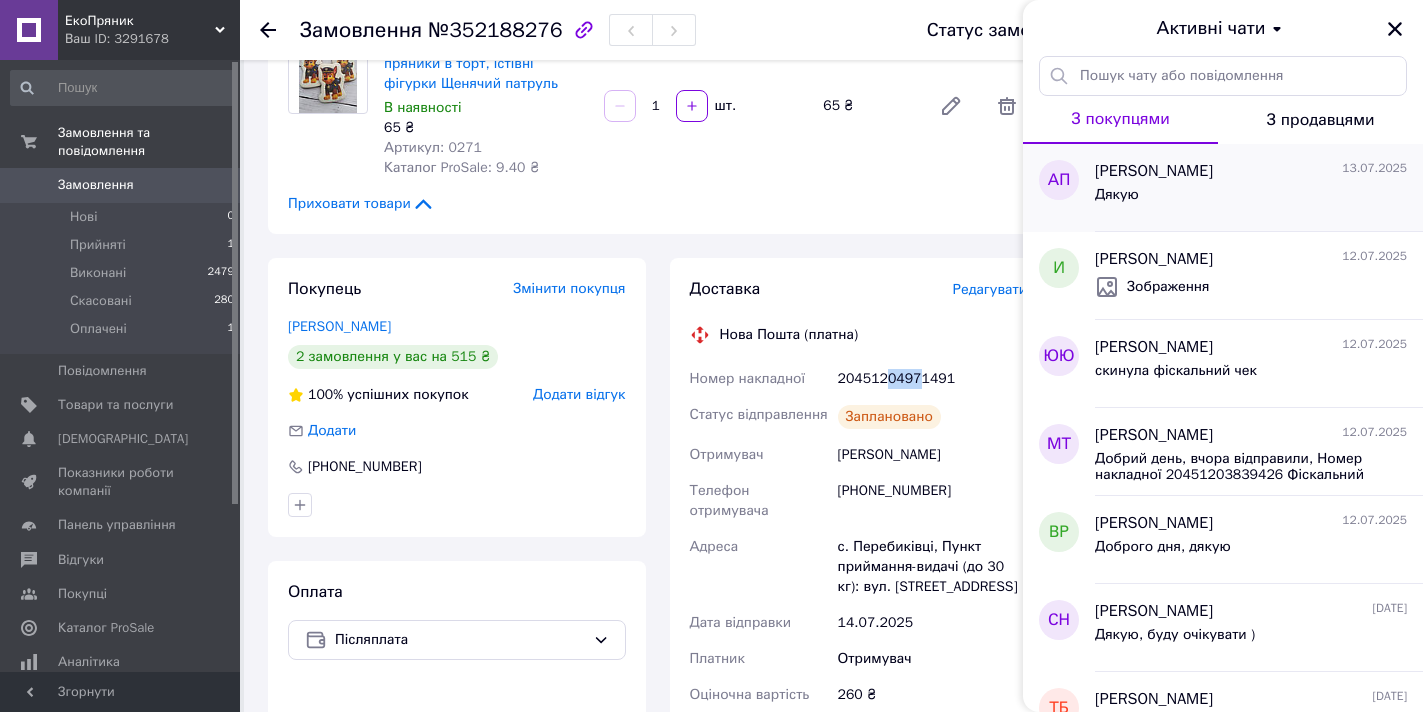 click on "Дякую" at bounding box center (1117, 201) 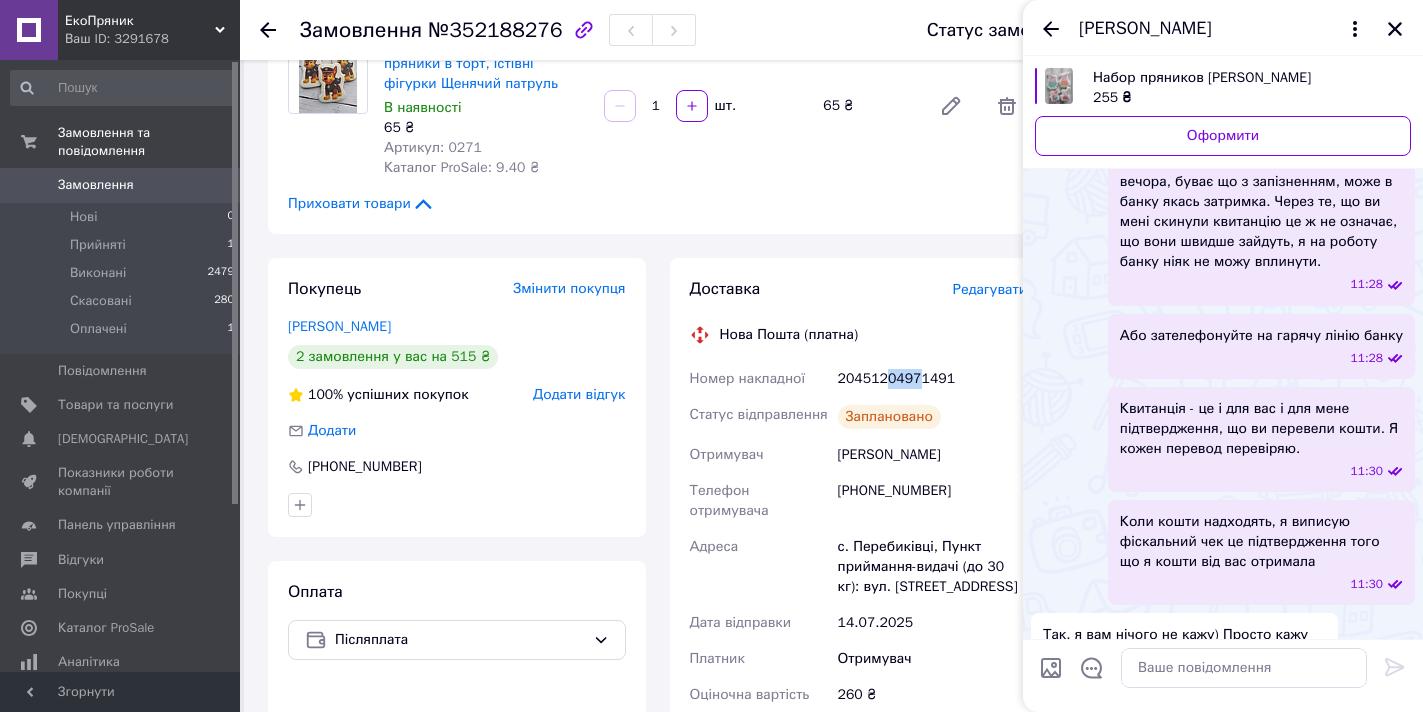 scroll, scrollTop: 2756, scrollLeft: 0, axis: vertical 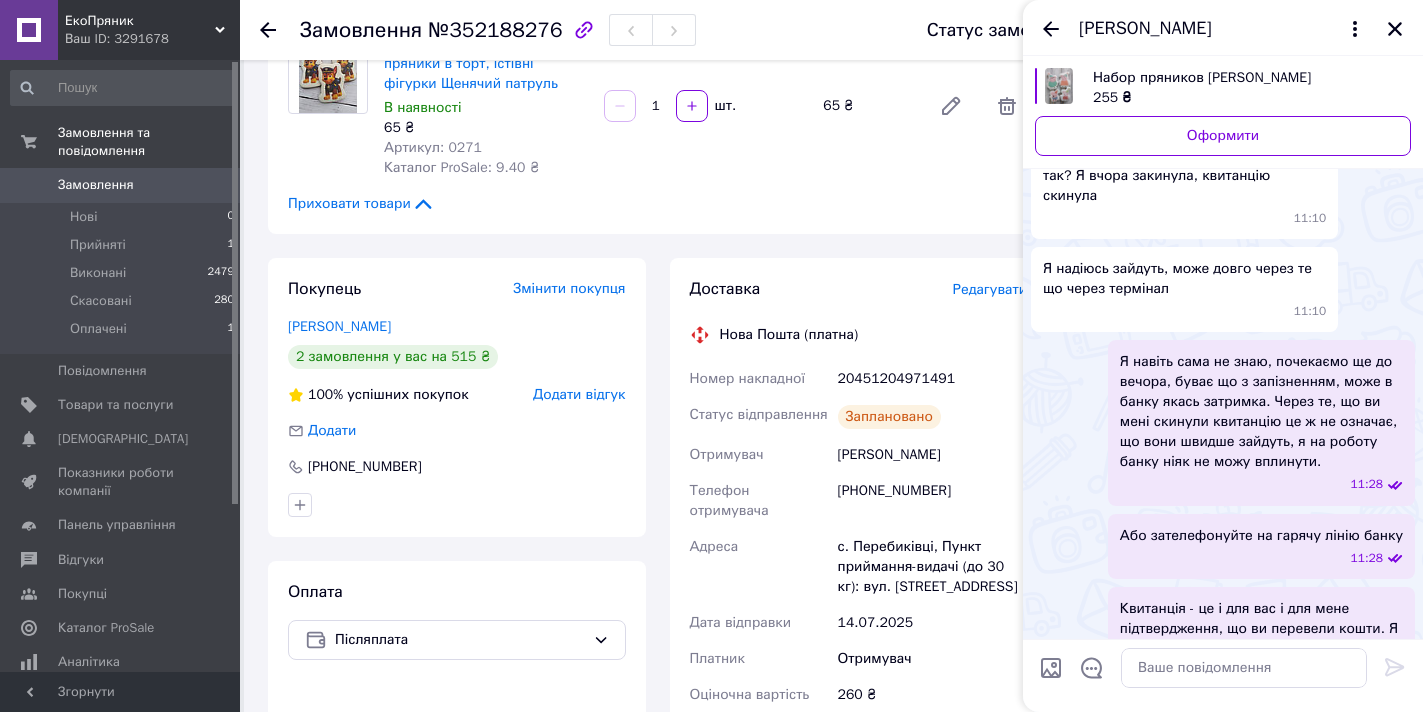 drag, startPoint x: 1065, startPoint y: 276, endPoint x: 1092, endPoint y: 279, distance: 27.166155 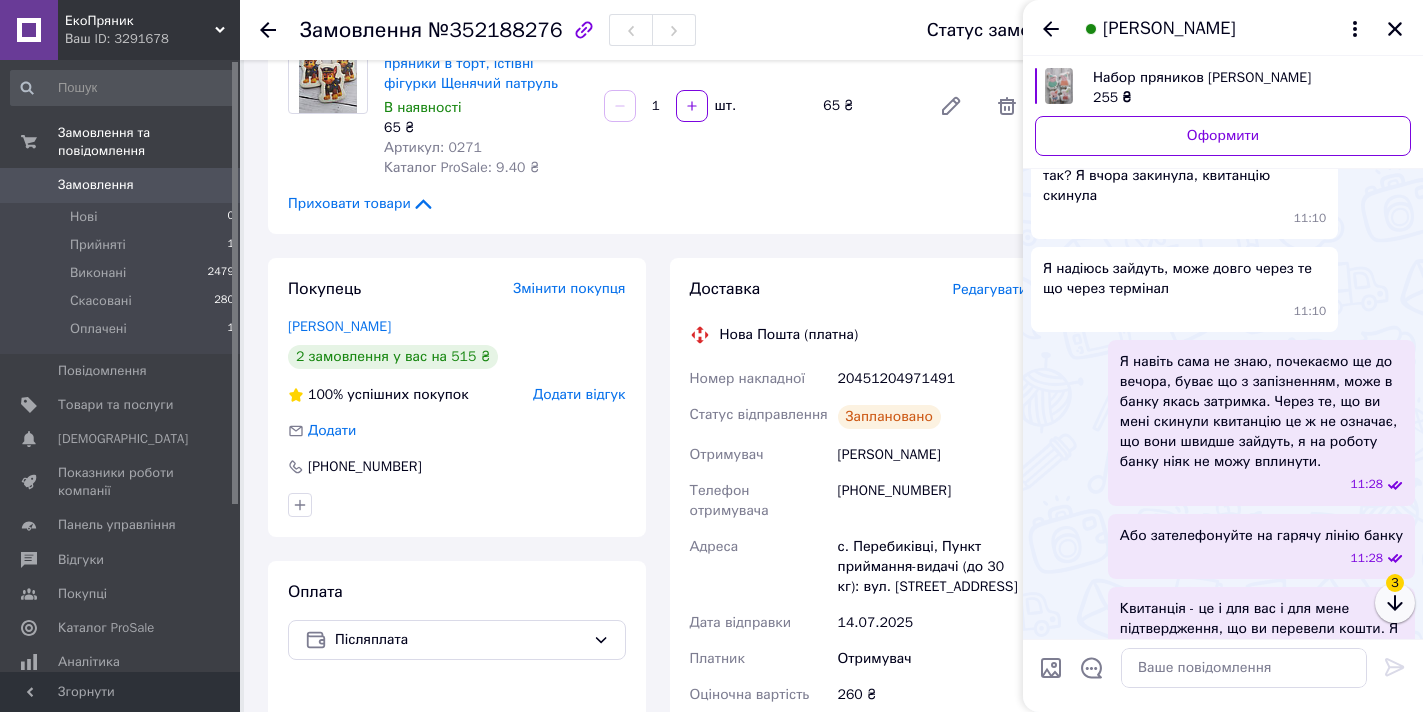click 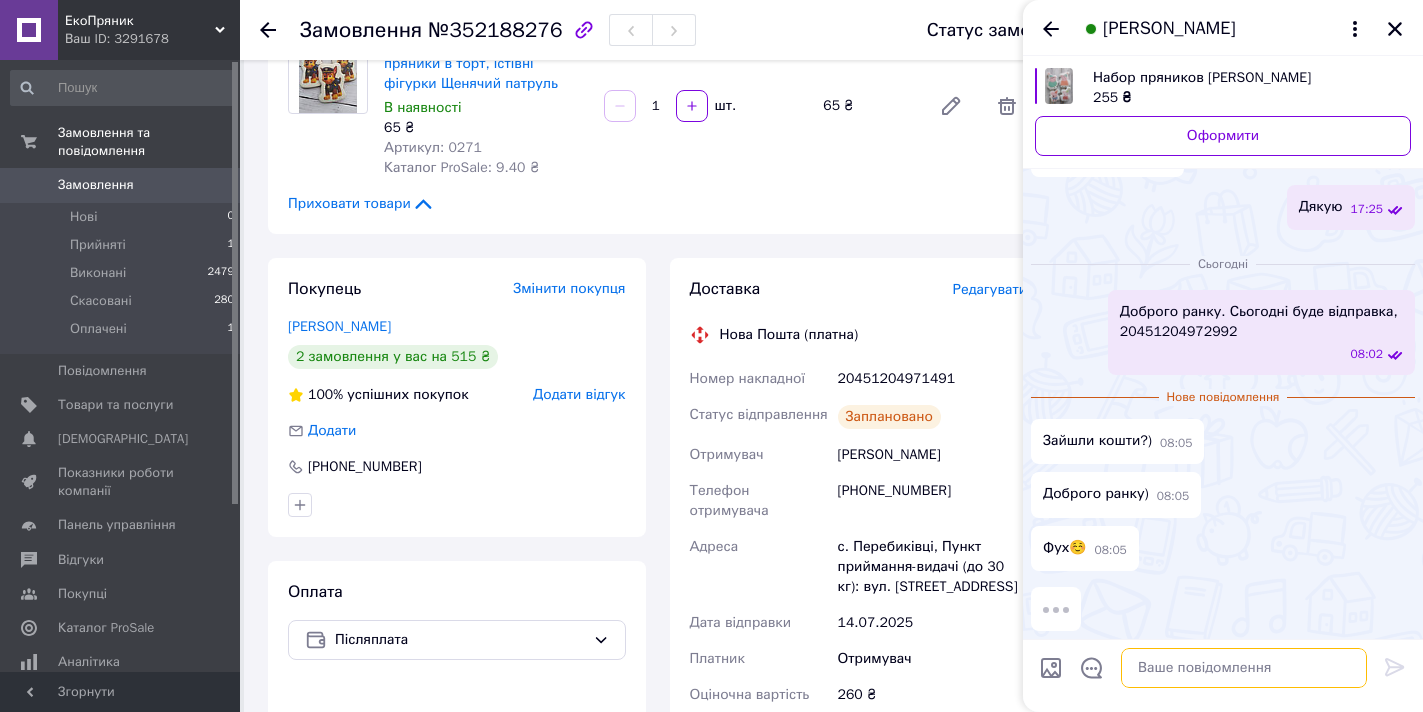 click at bounding box center [1244, 668] 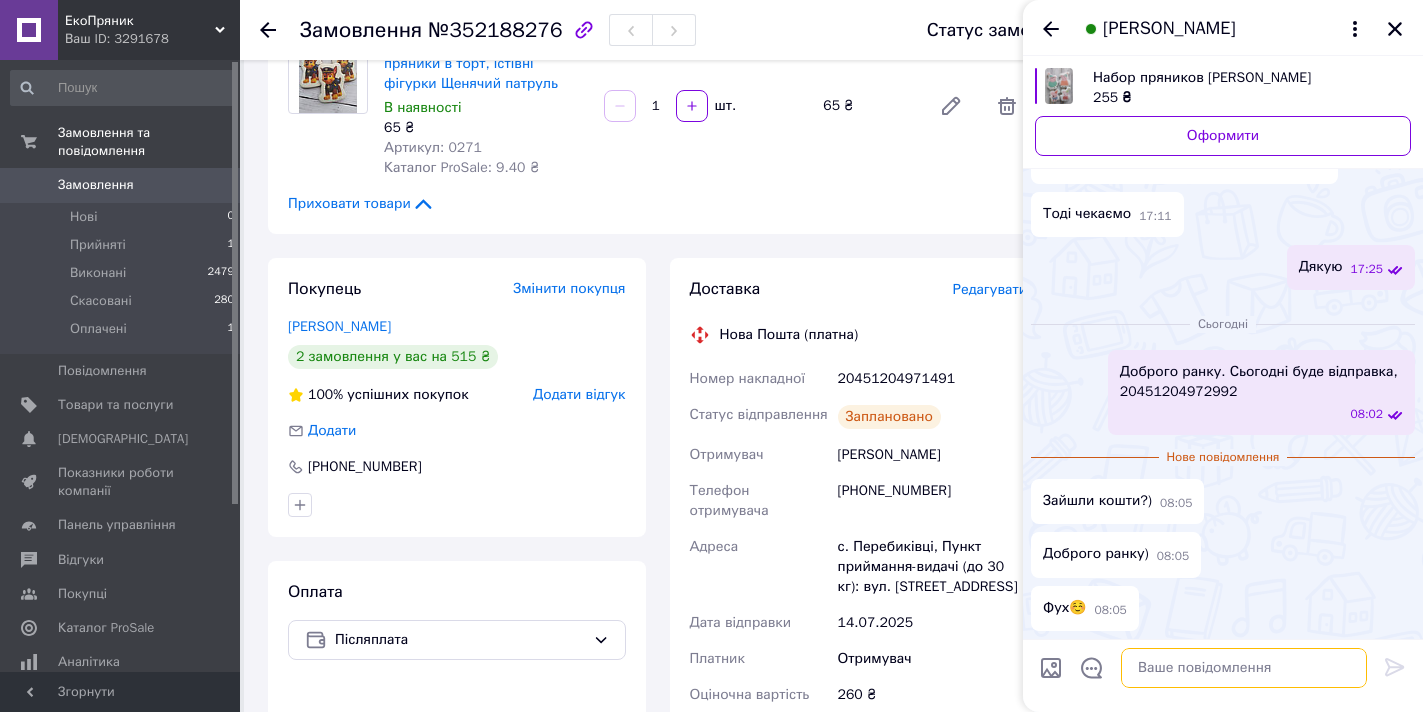 scroll, scrollTop: 4961, scrollLeft: 0, axis: vertical 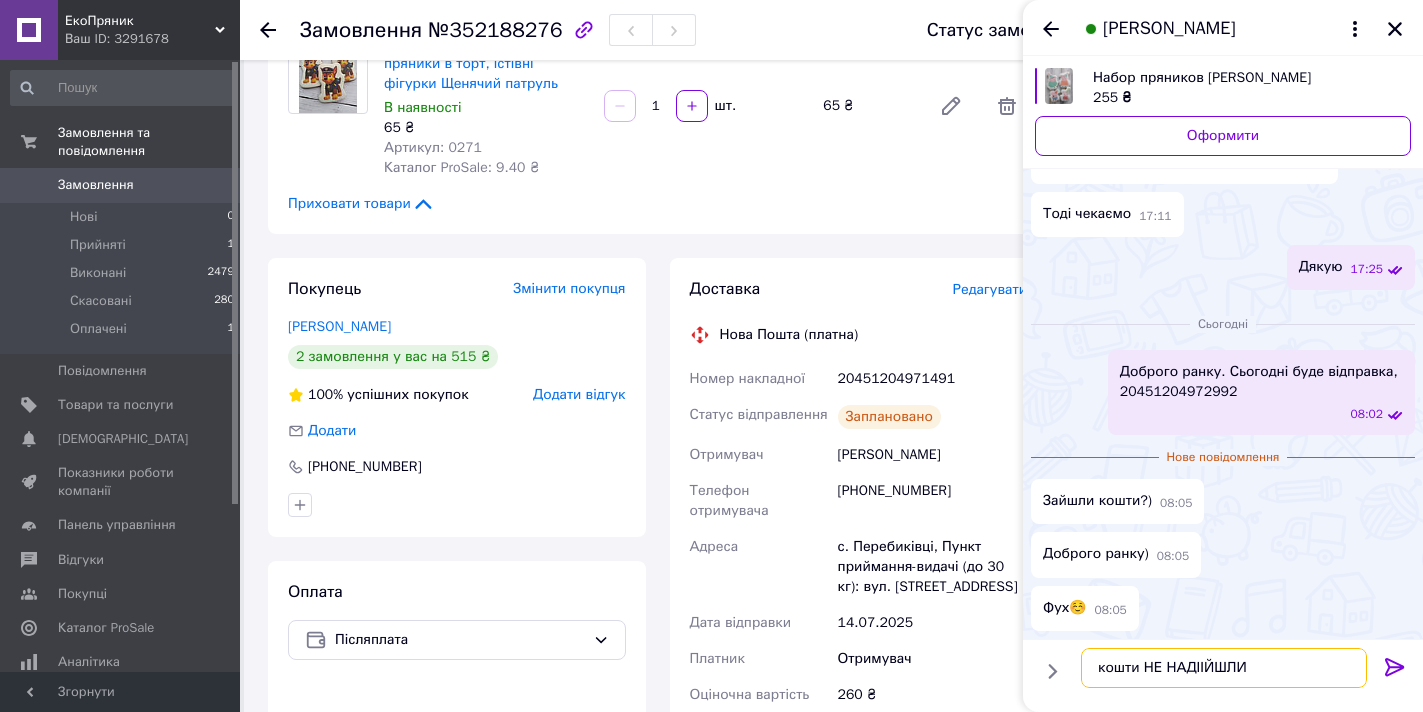 click on "кошти НЕ НАДІІЙШЛИ" at bounding box center (1224, 668) 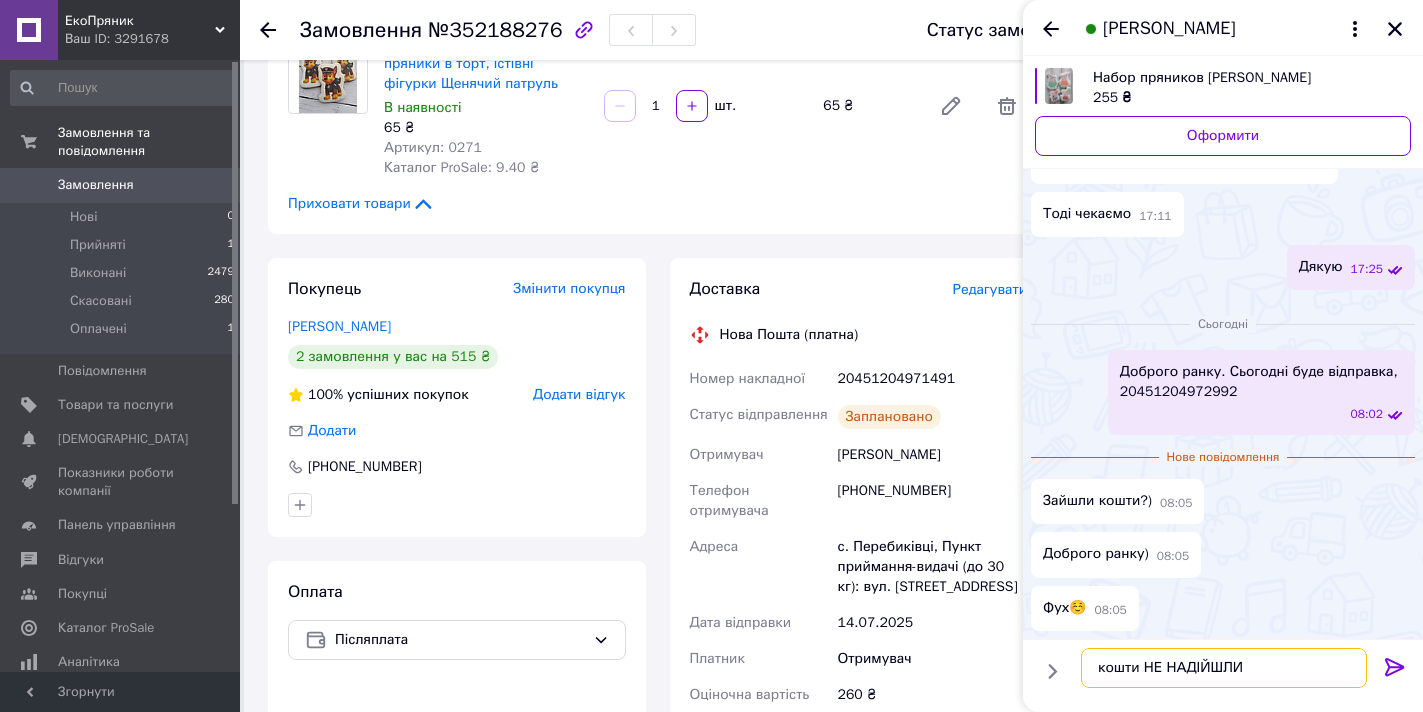 click on "кошти НЕ НАДІЙШЛИ" at bounding box center (1224, 668) 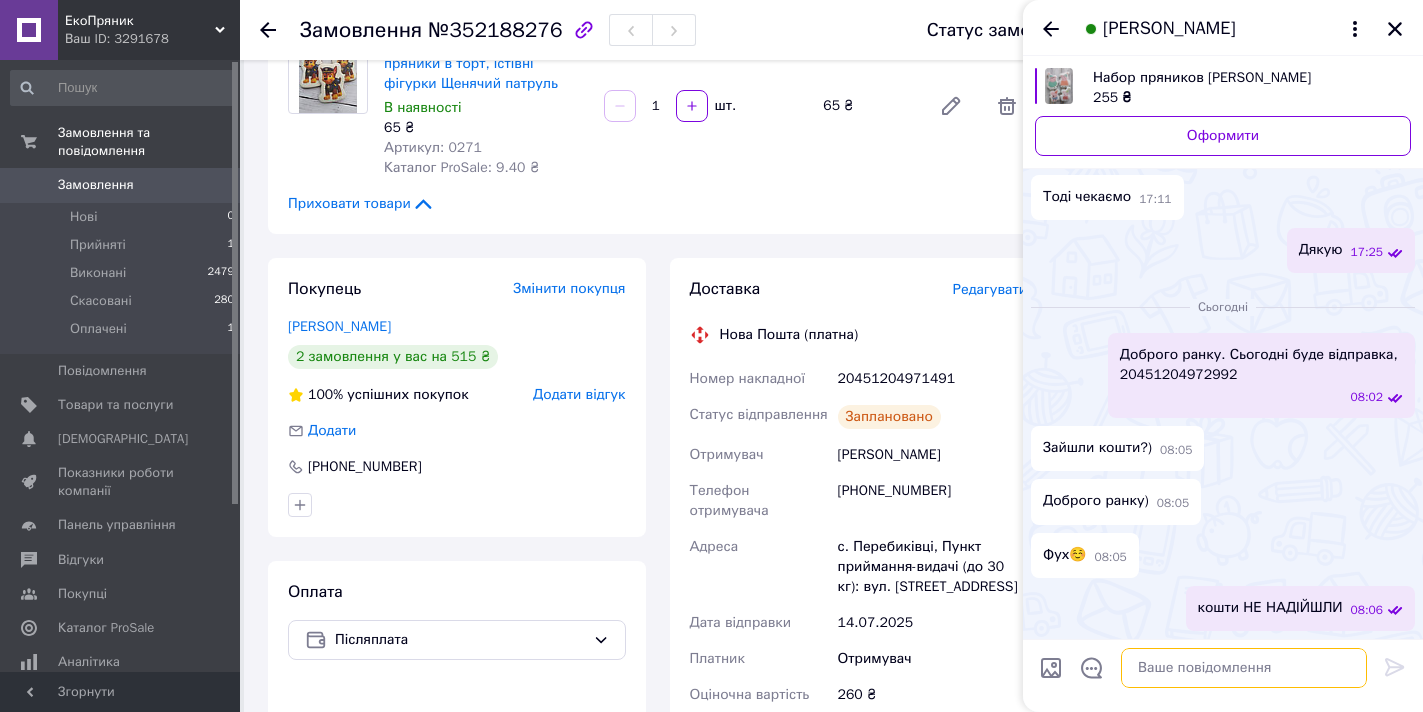 scroll, scrollTop: 4678, scrollLeft: 0, axis: vertical 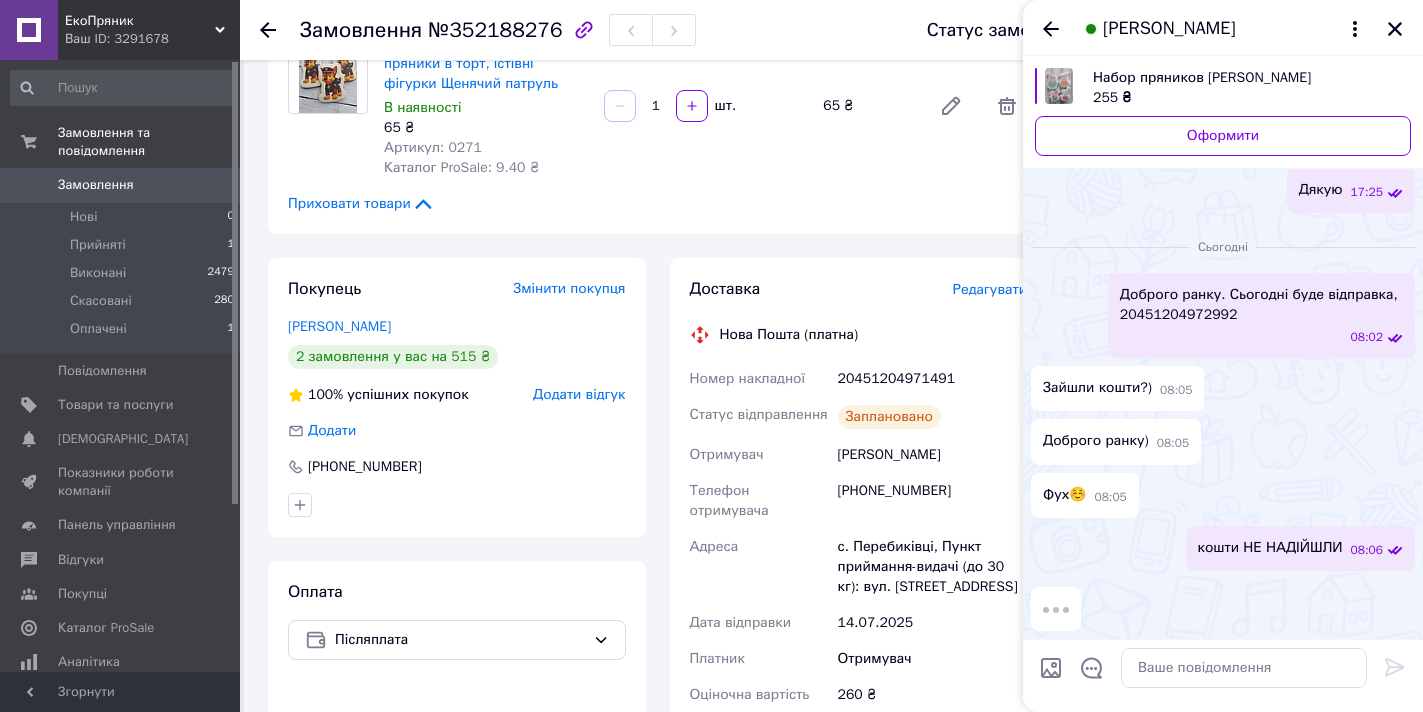 drag, startPoint x: 1201, startPoint y: 428, endPoint x: 1043, endPoint y: 430, distance: 158.01266 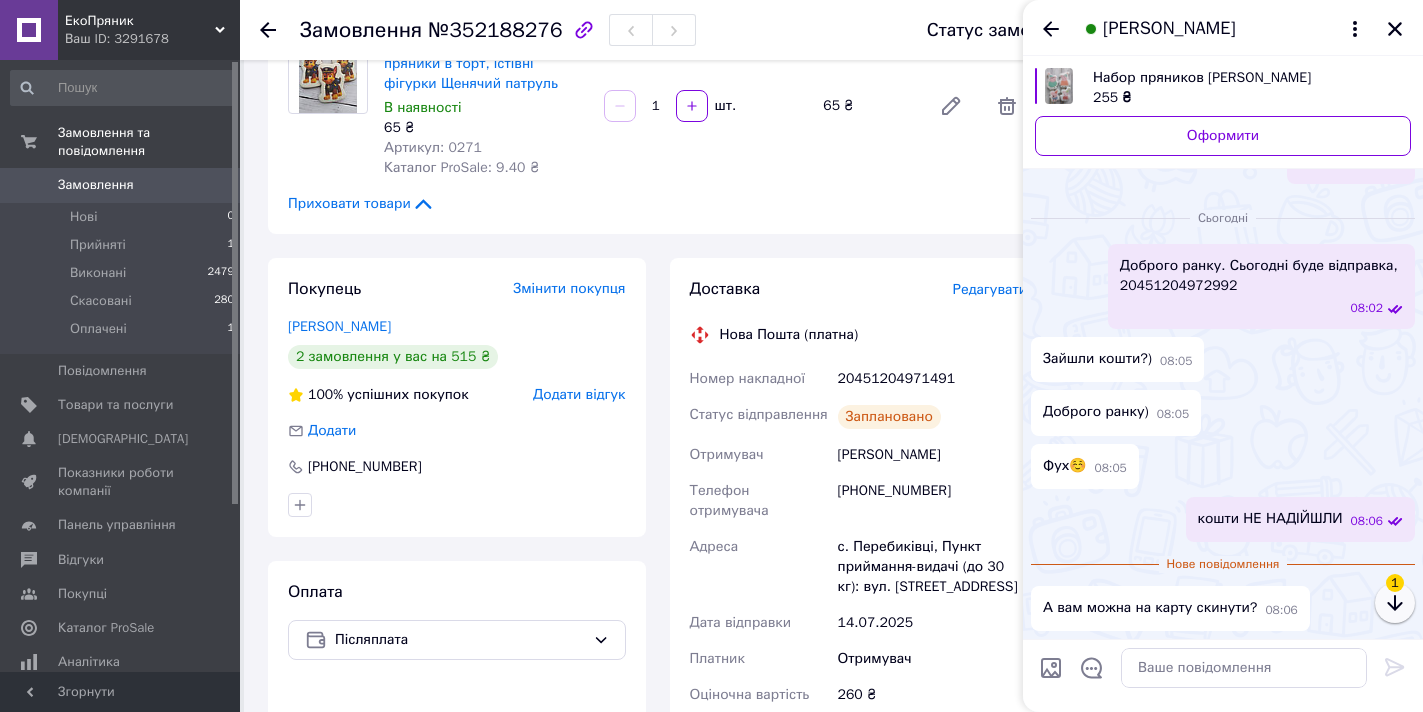 click 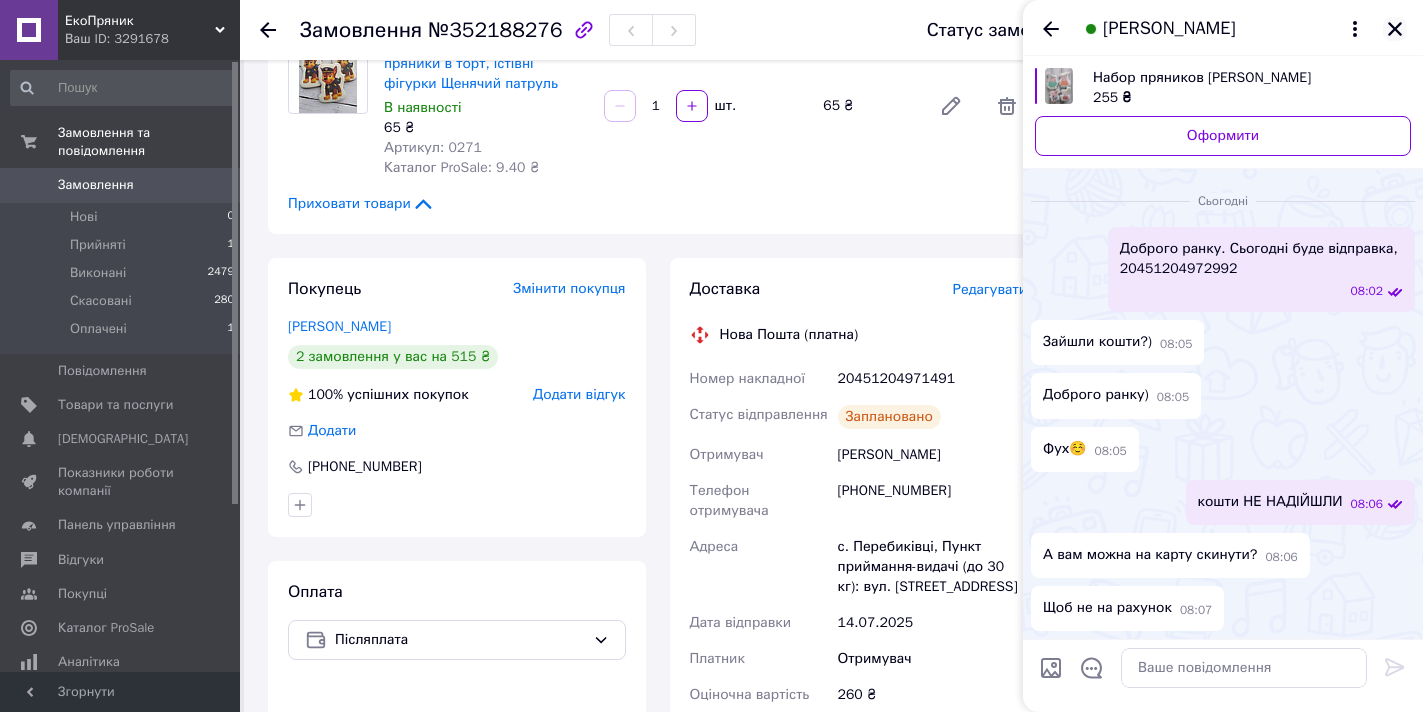 scroll, scrollTop: 5084, scrollLeft: 0, axis: vertical 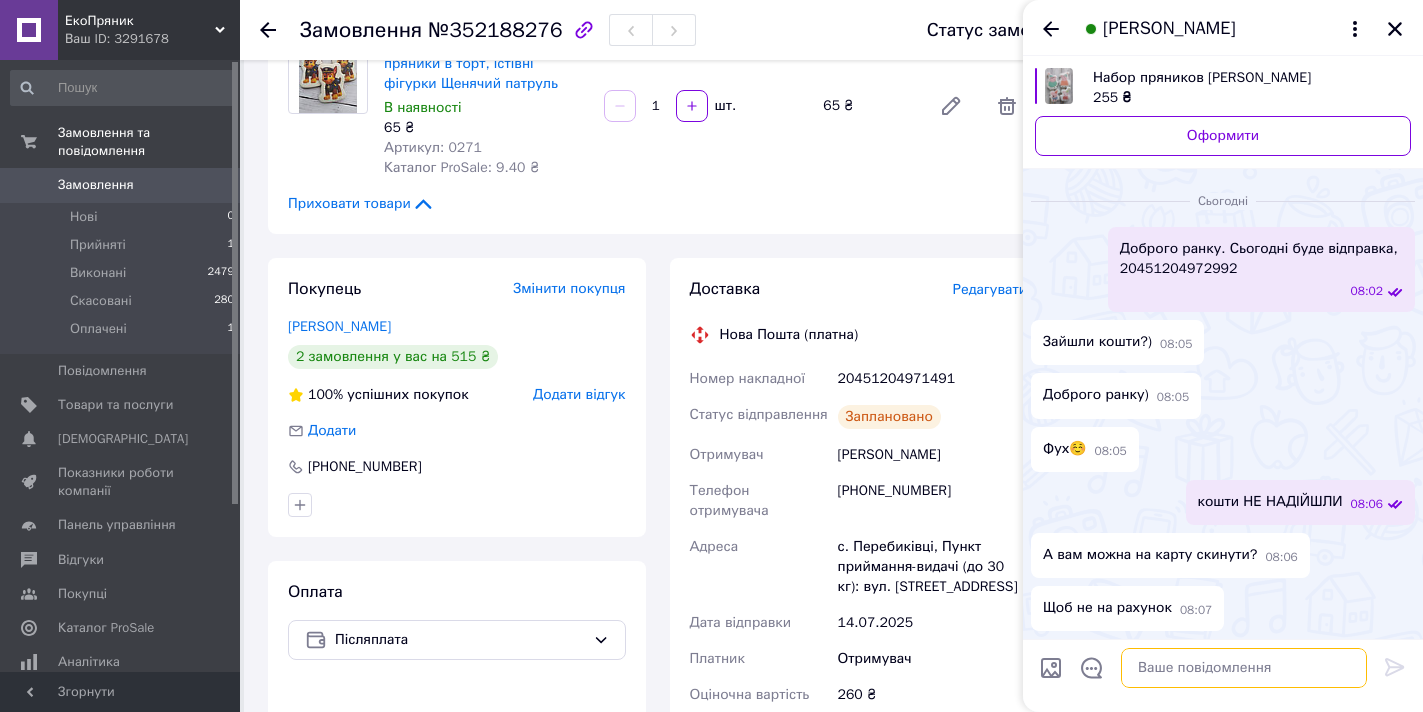 click at bounding box center (1244, 668) 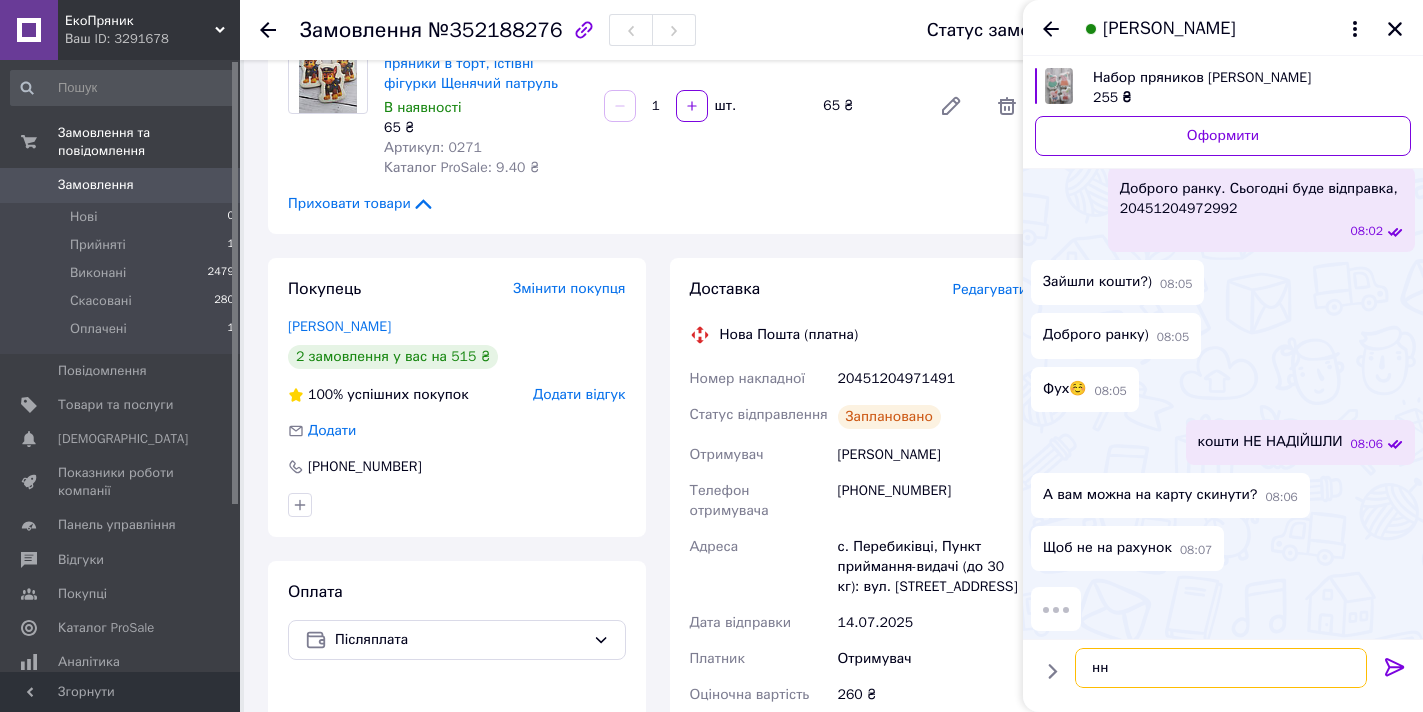 type on "нні" 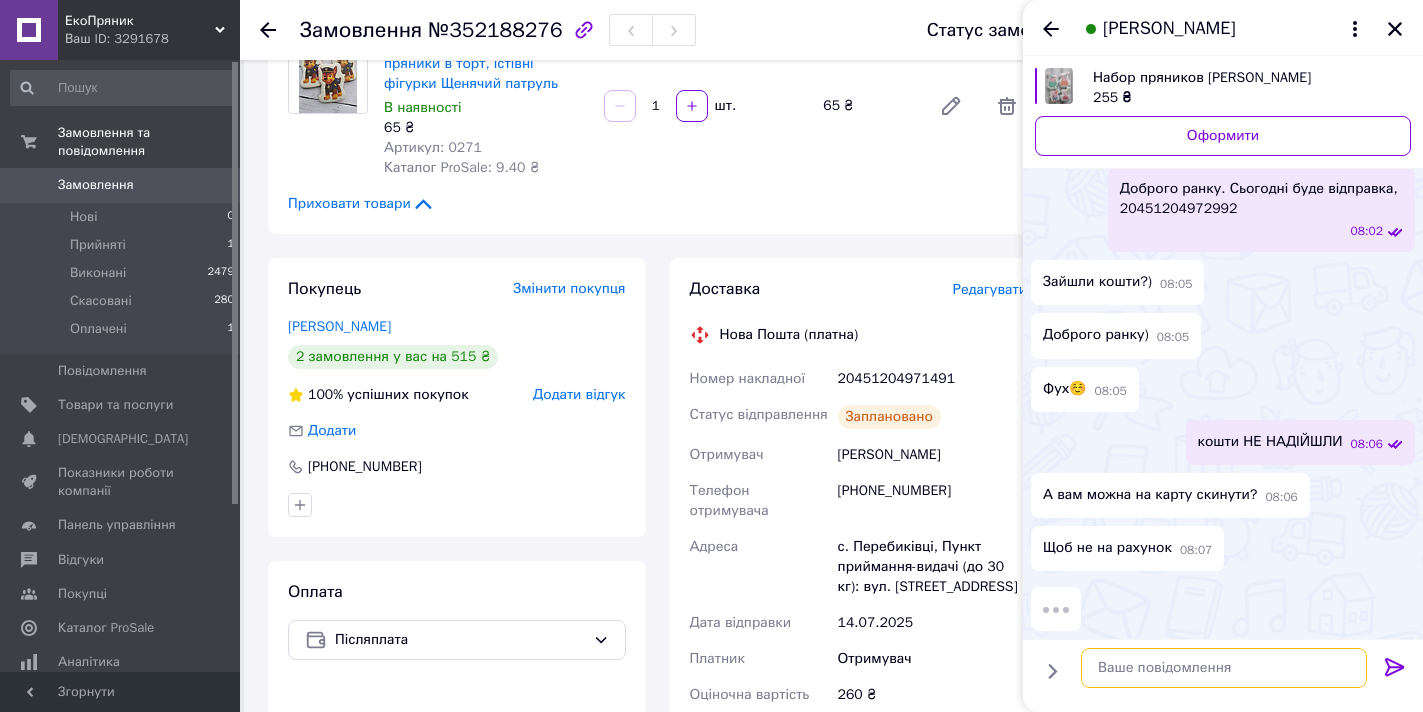 scroll, scrollTop: 5197, scrollLeft: 0, axis: vertical 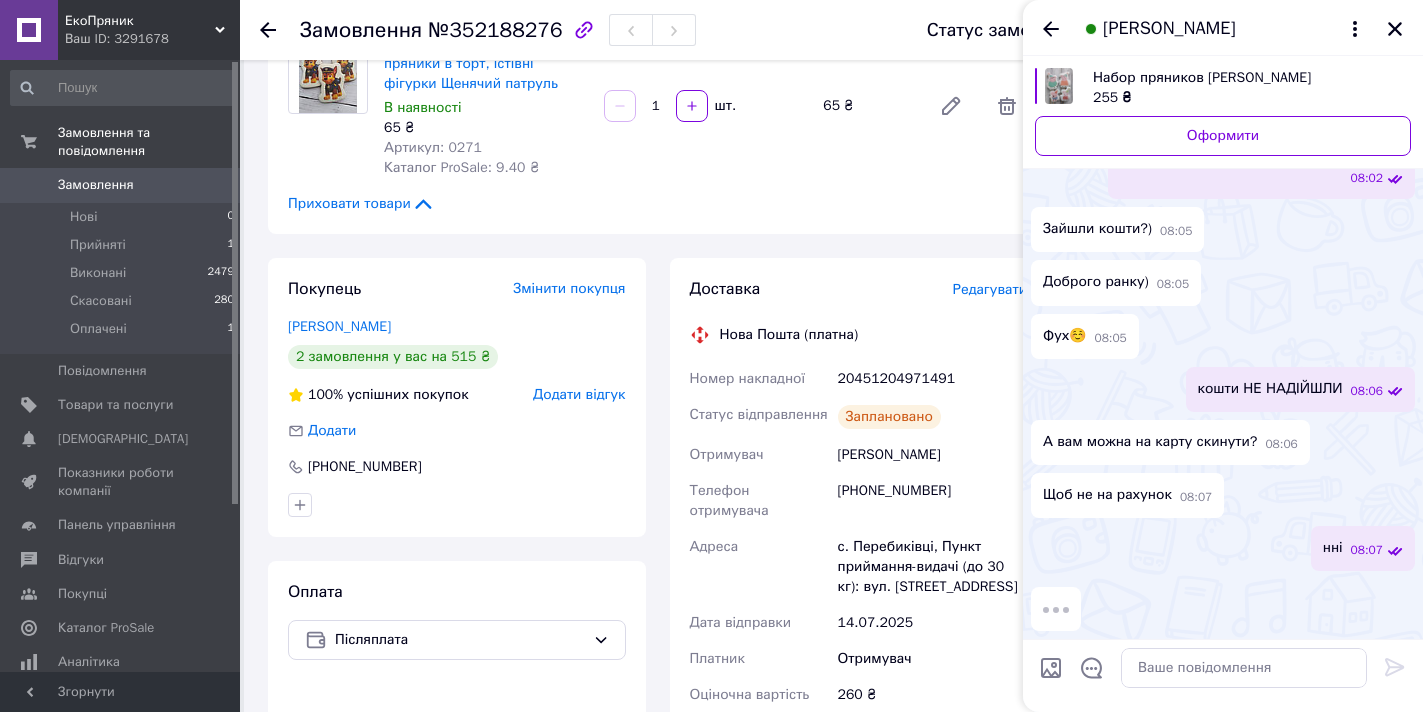 drag, startPoint x: 1358, startPoint y: 547, endPoint x: 1194, endPoint y: 583, distance: 167.90474 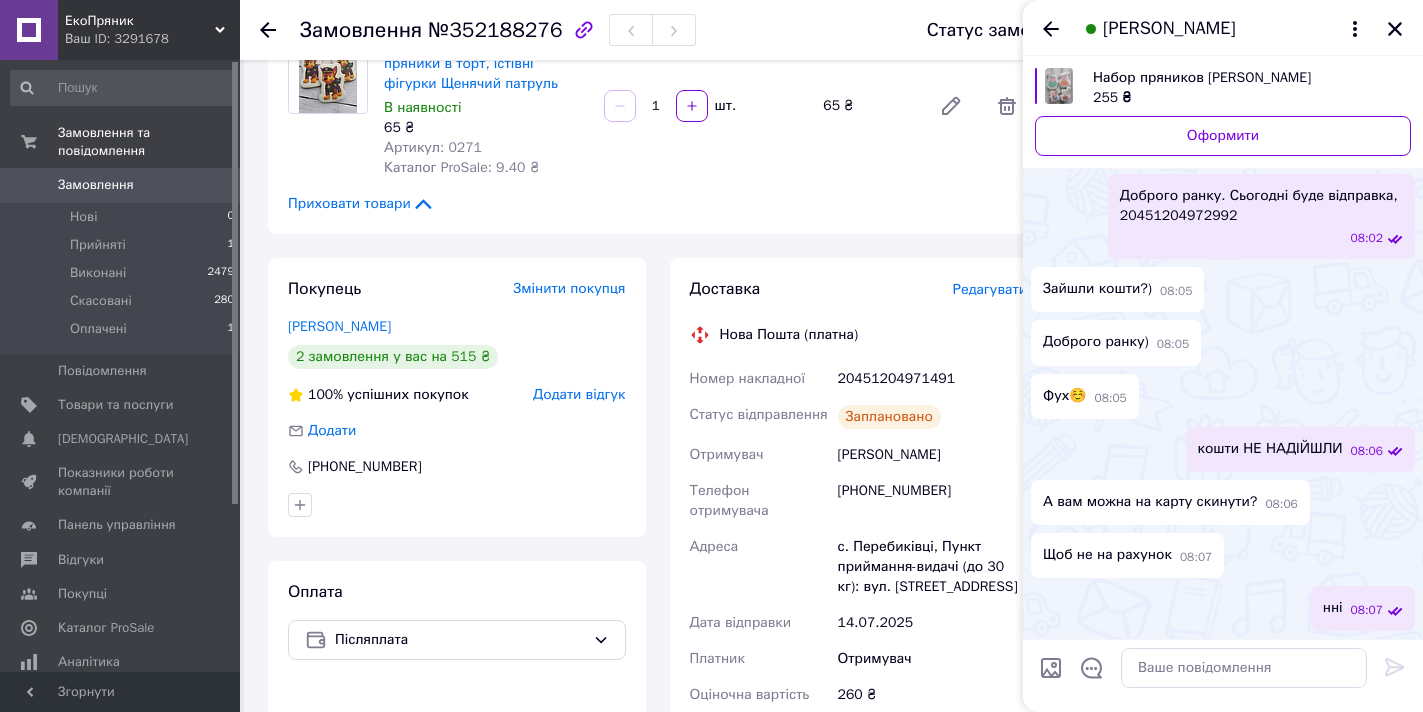 scroll, scrollTop: 5137, scrollLeft: 0, axis: vertical 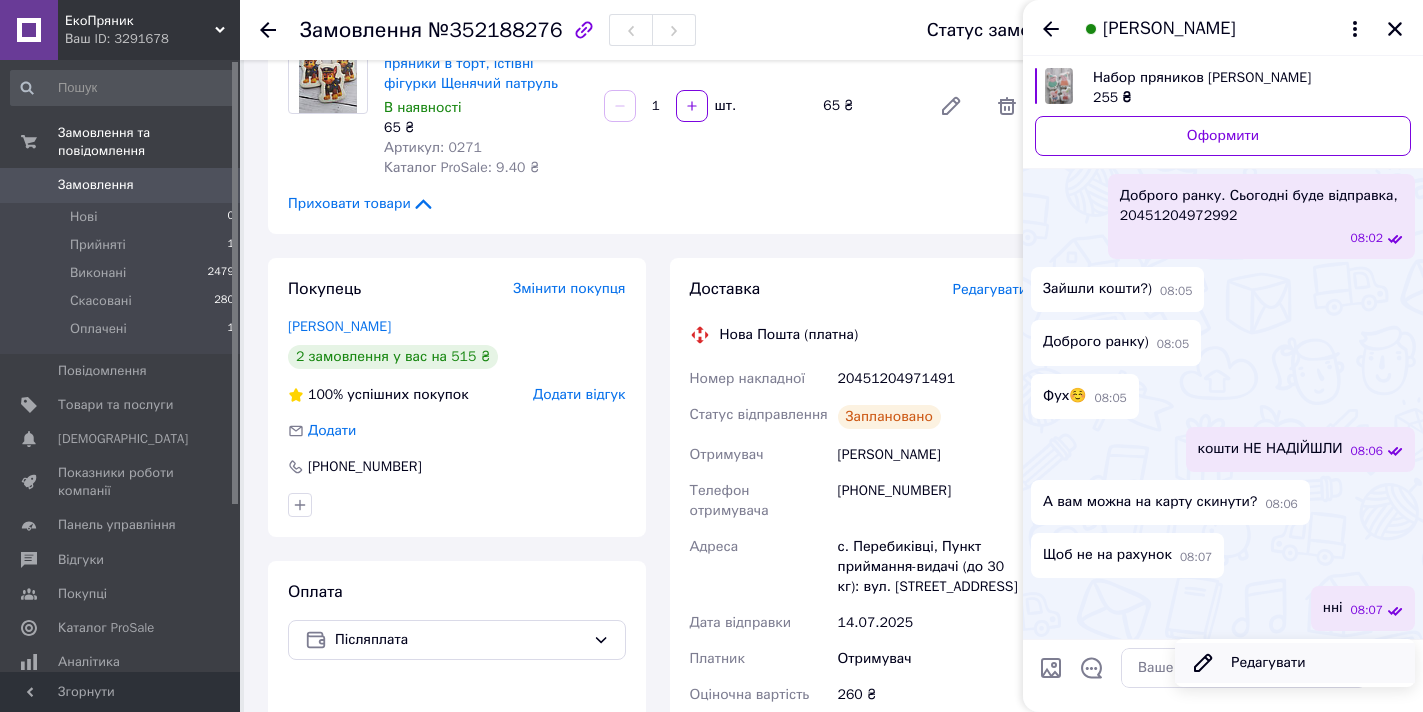 click on "Редагувати" at bounding box center [1295, 663] 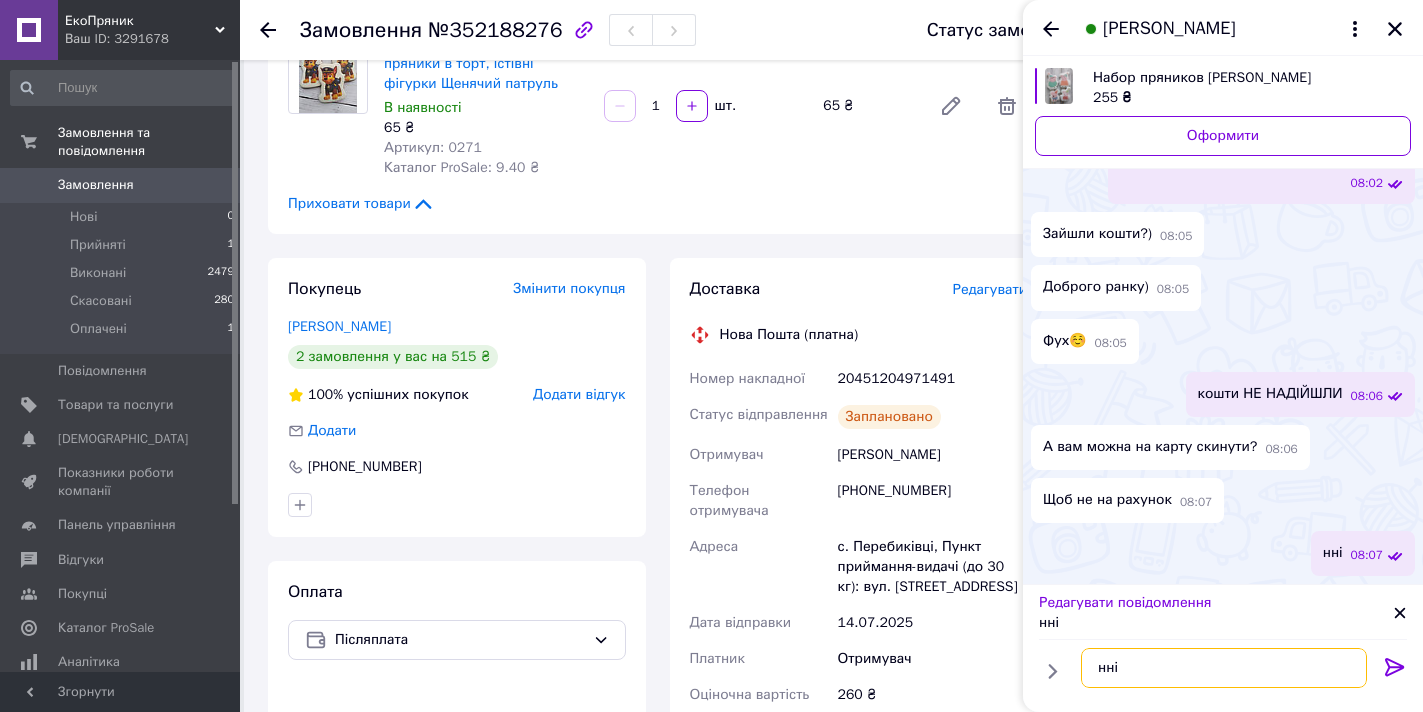click on "нні" at bounding box center (1224, 668) 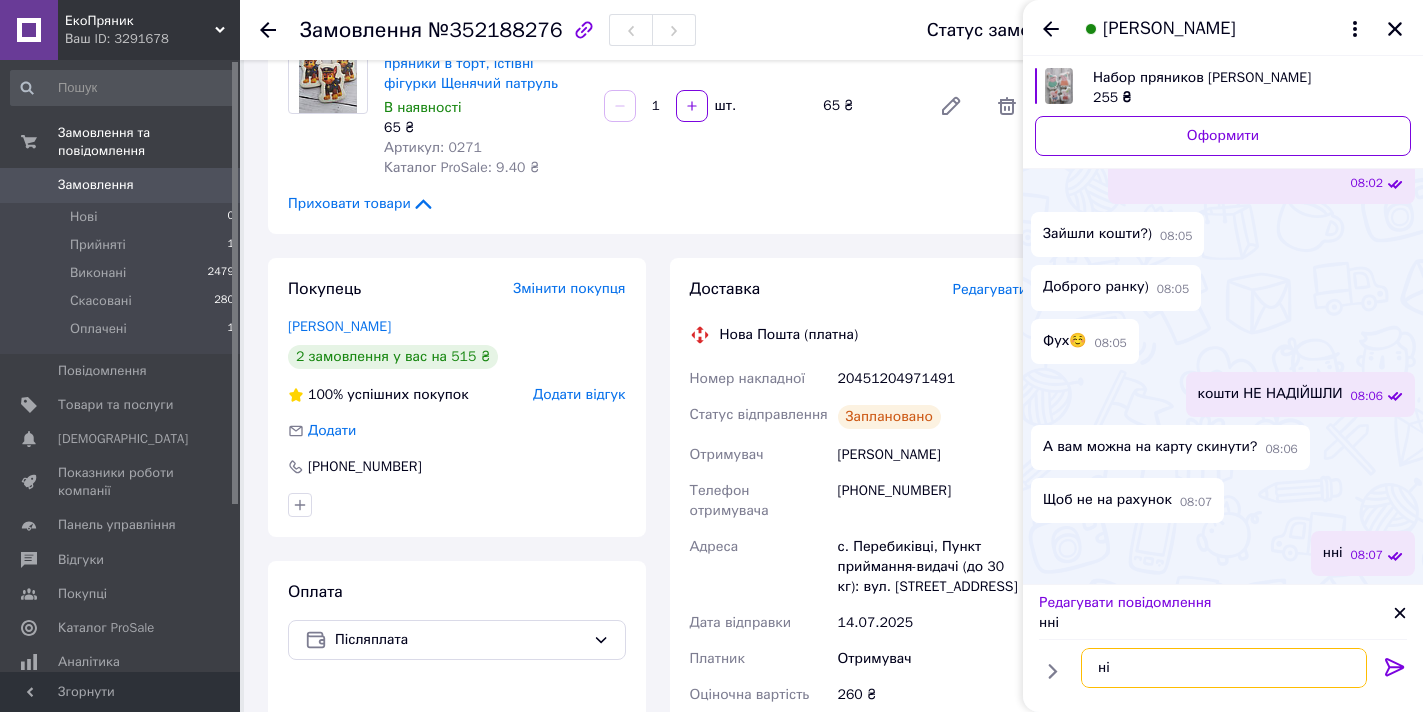 type on "ні" 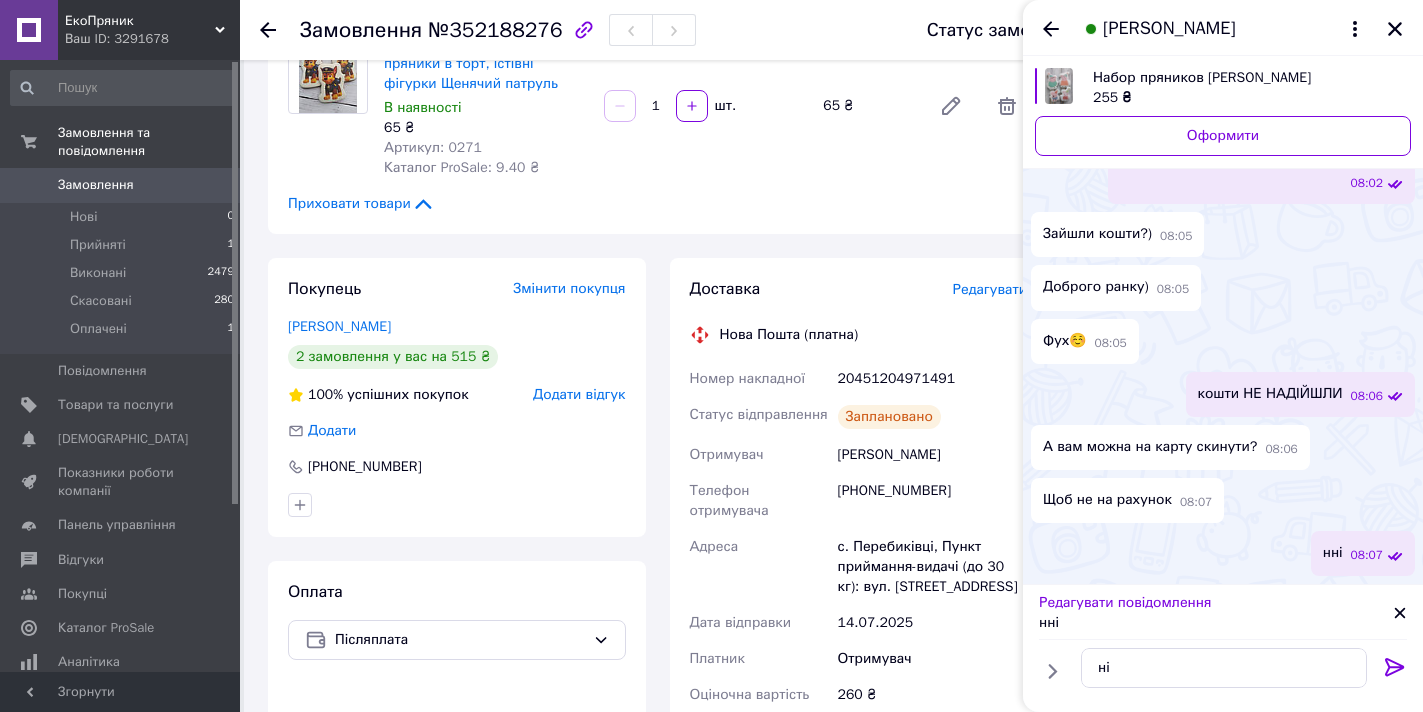 click 